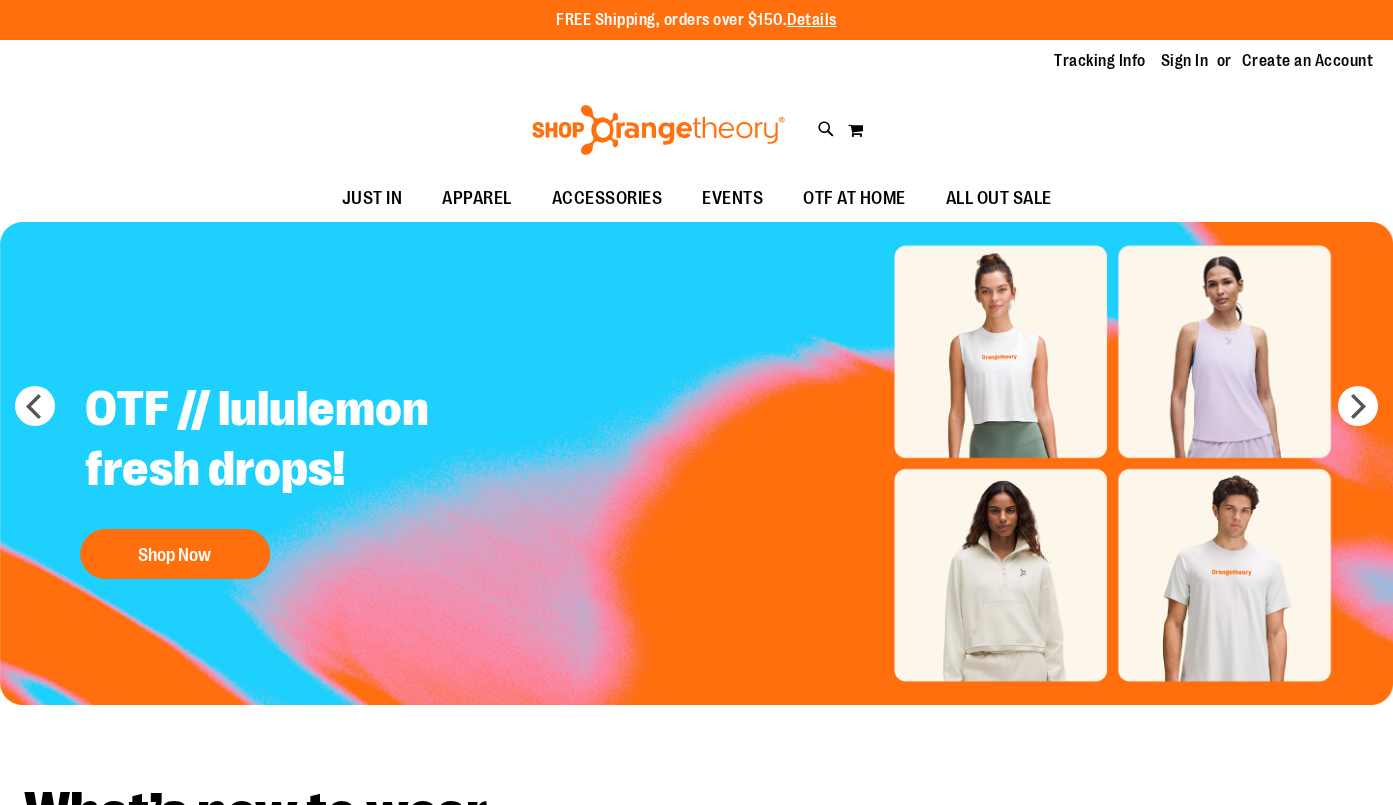 scroll, scrollTop: 0, scrollLeft: 0, axis: both 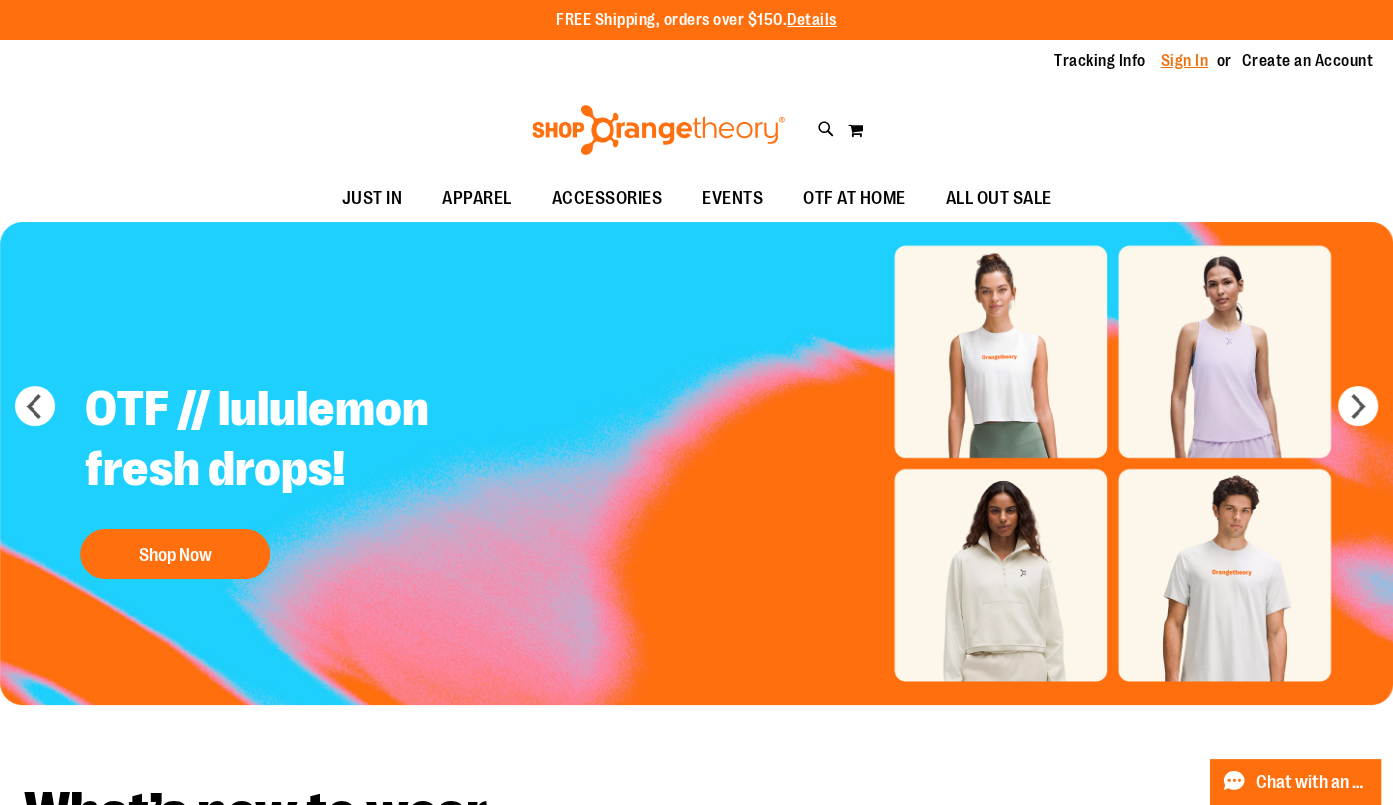 type on "**********" 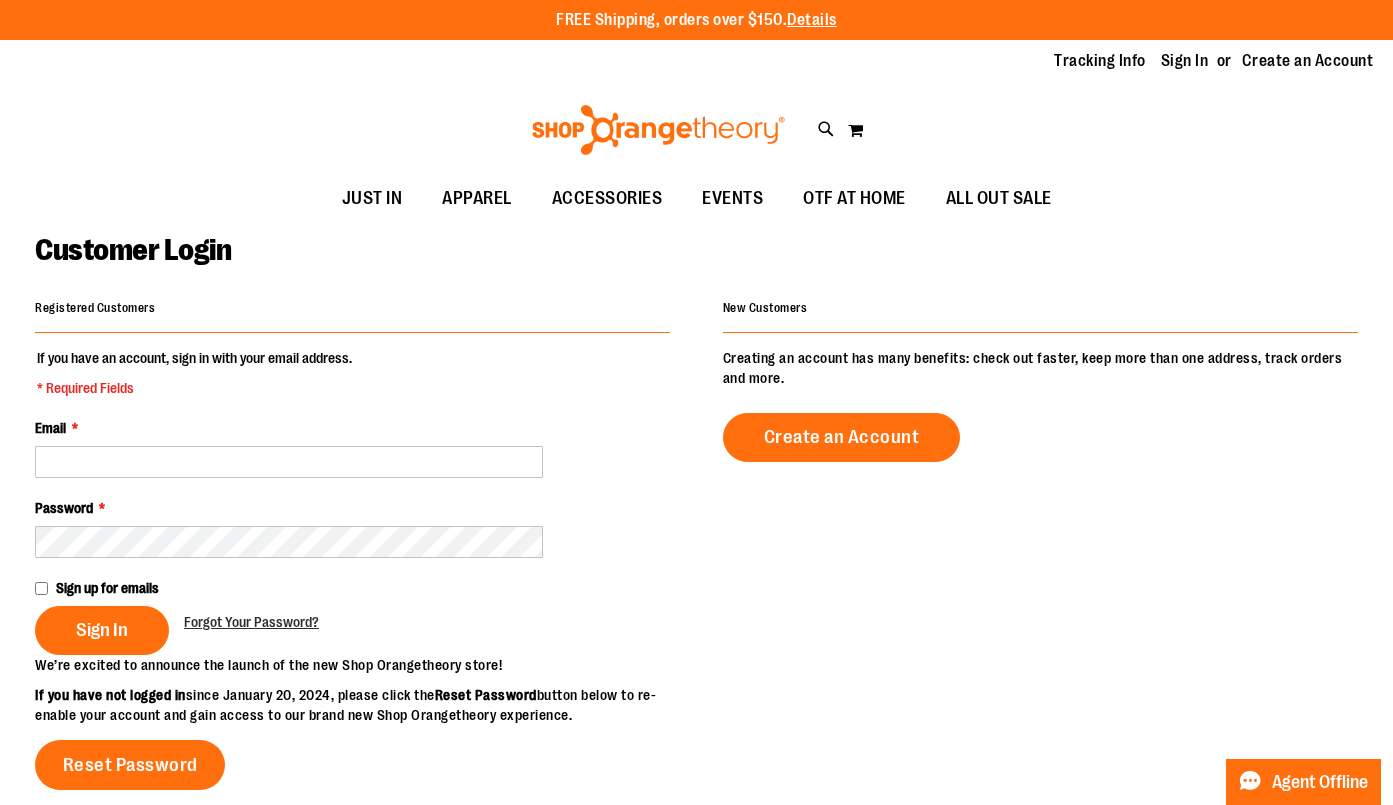 scroll, scrollTop: 0, scrollLeft: 0, axis: both 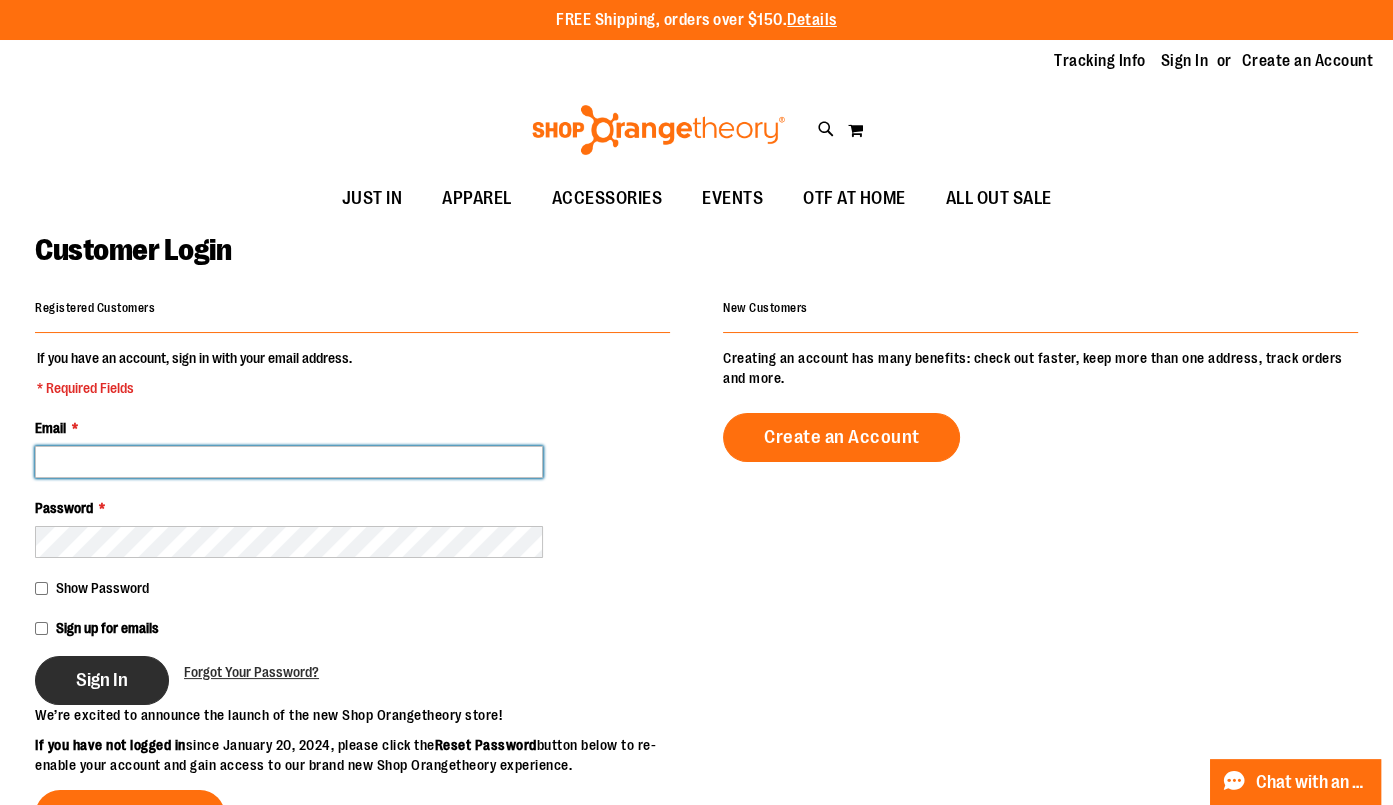 type on "**********" 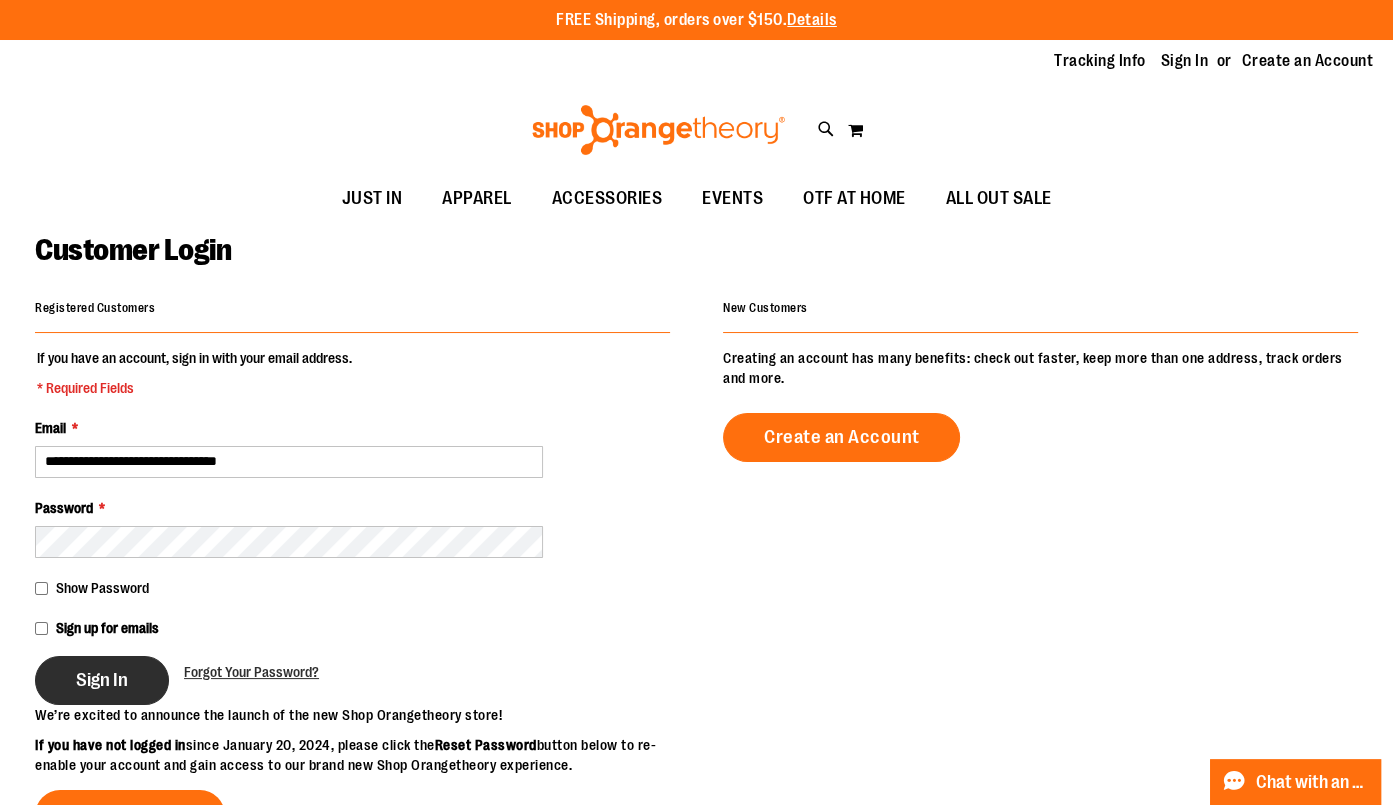 type on "**********" 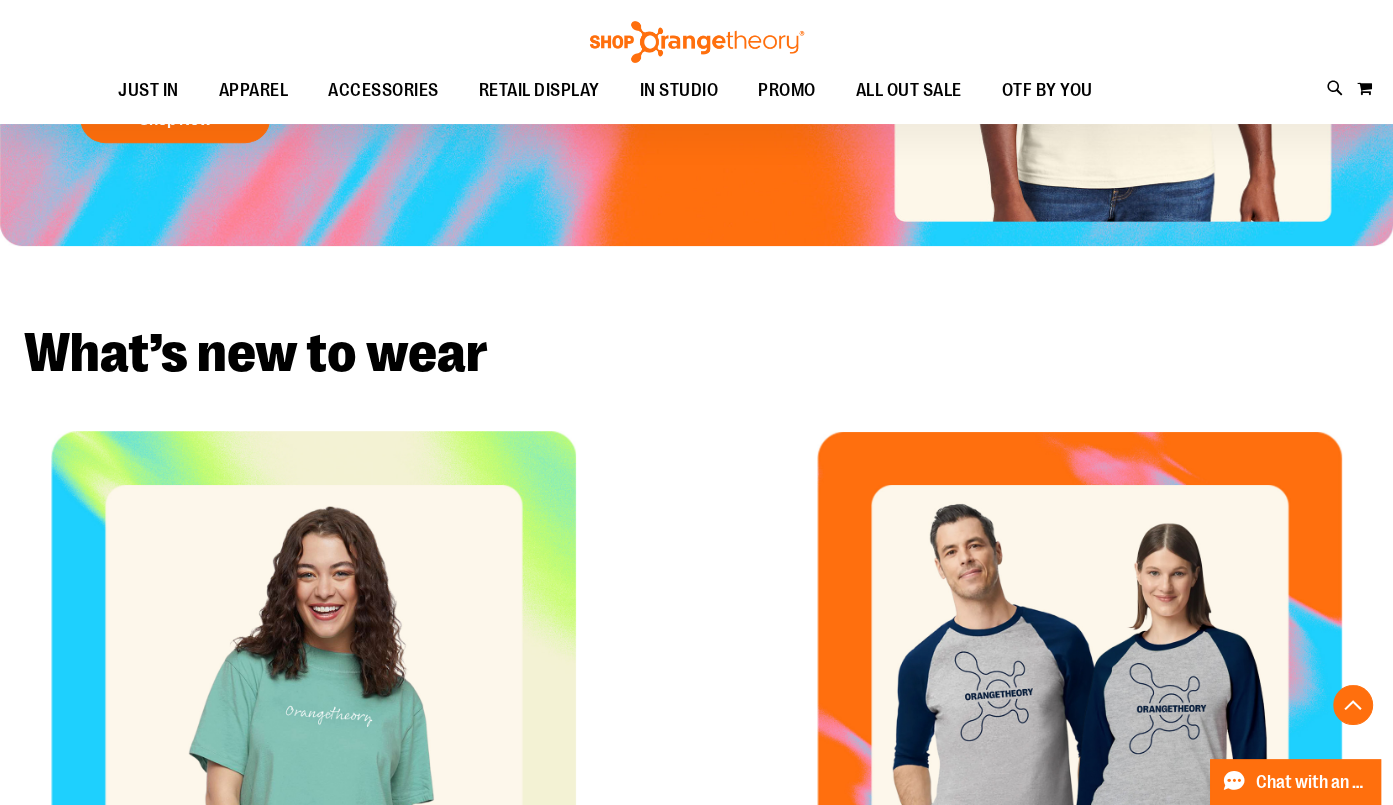 scroll, scrollTop: 0, scrollLeft: 0, axis: both 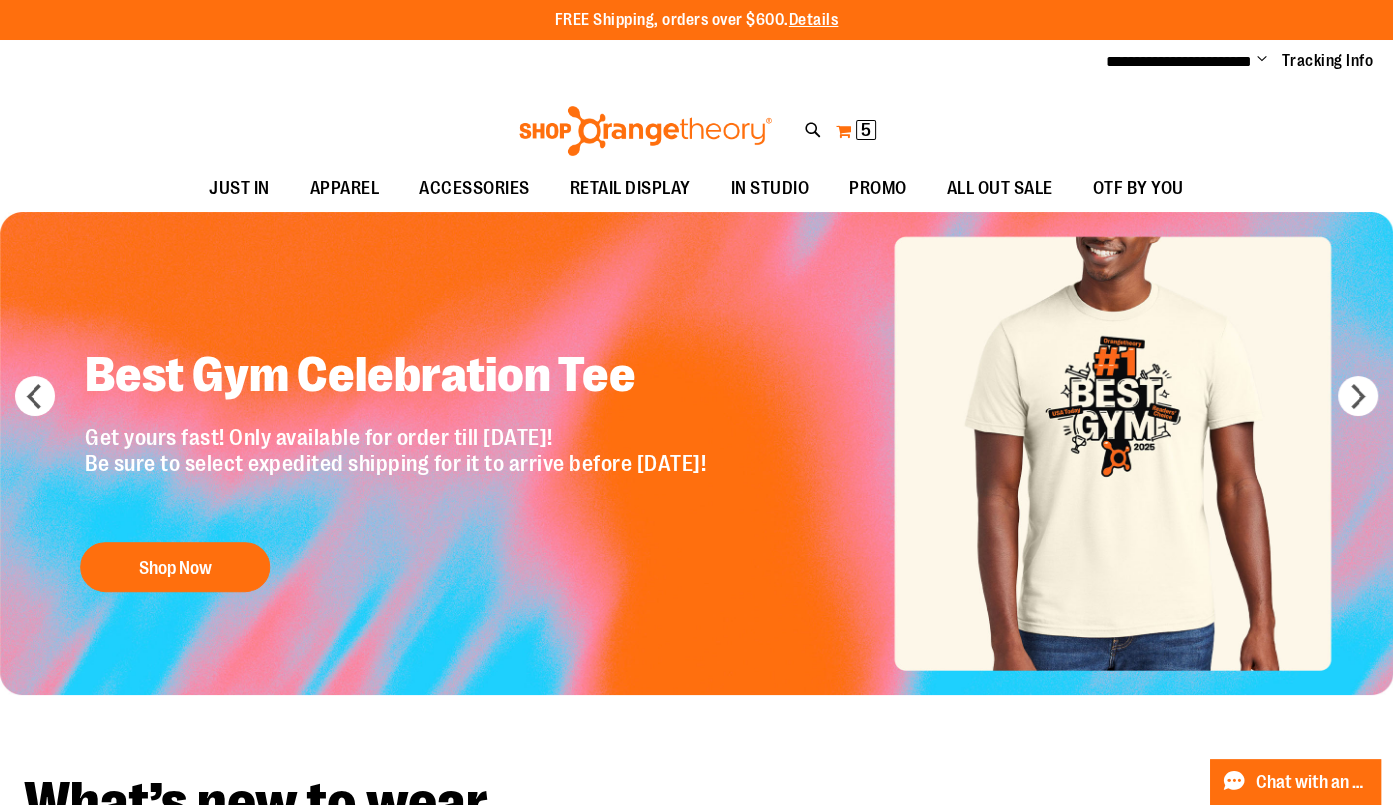 type on "**********" 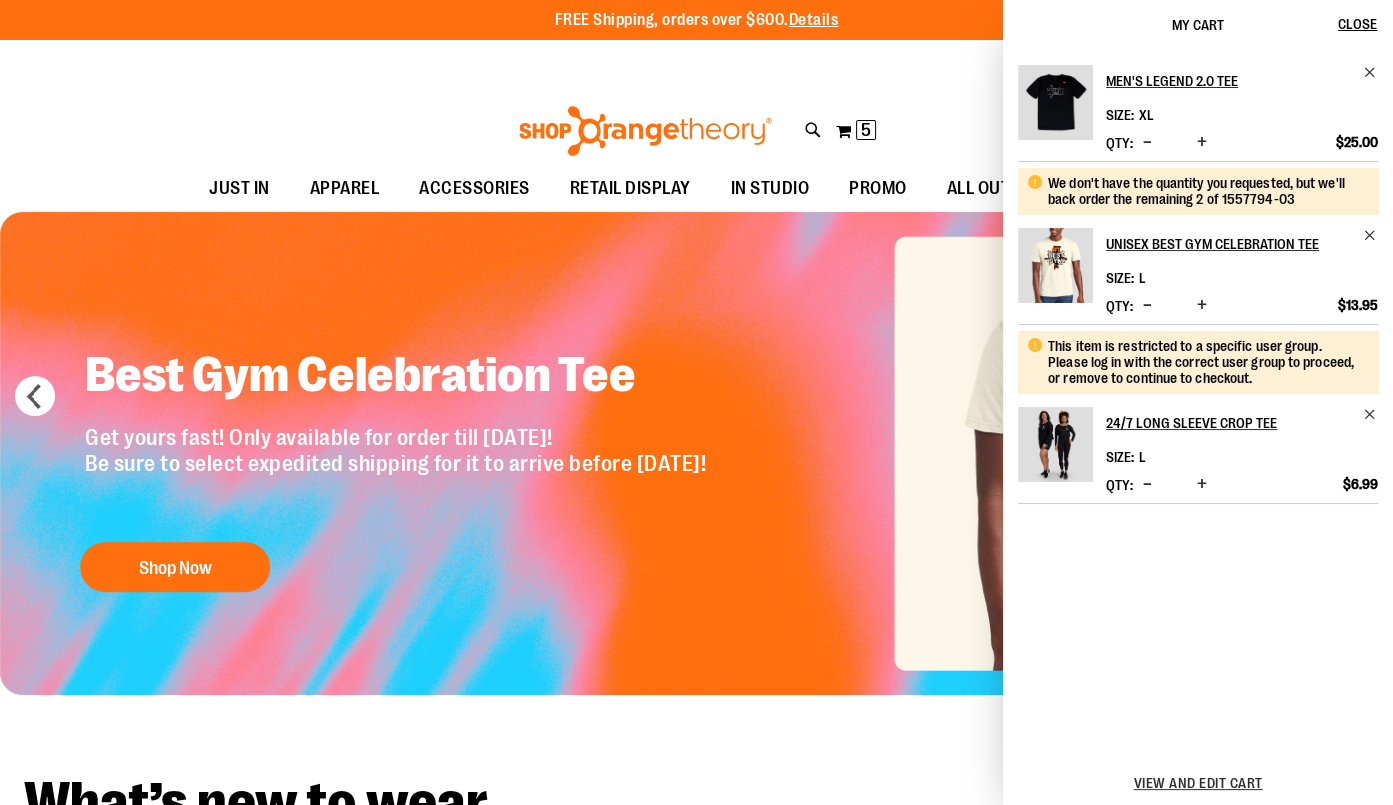 click on "Toggle Nav
Search
Popular Suggestions
Advanced Search" at bounding box center [696, 125] 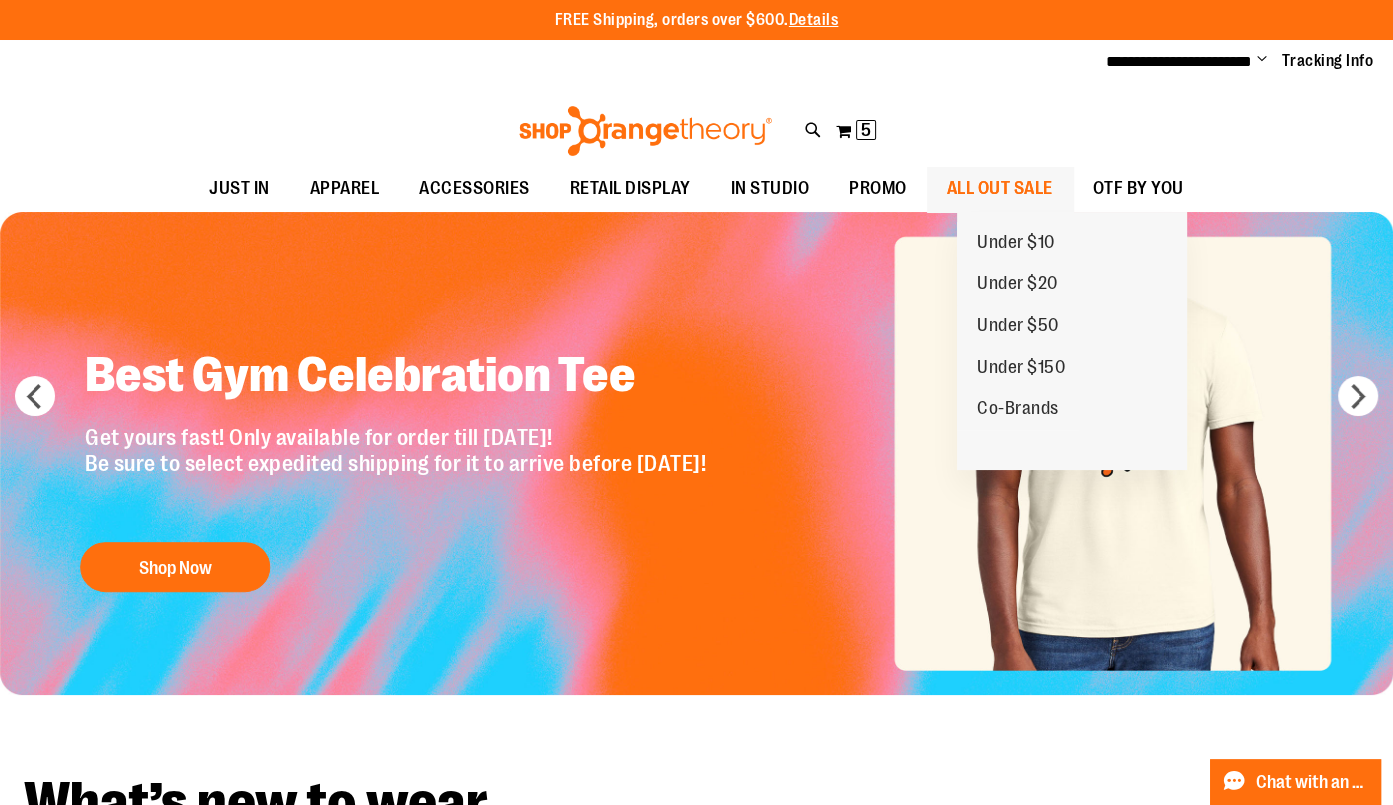 click on "ALL OUT SALE" at bounding box center (1000, 188) 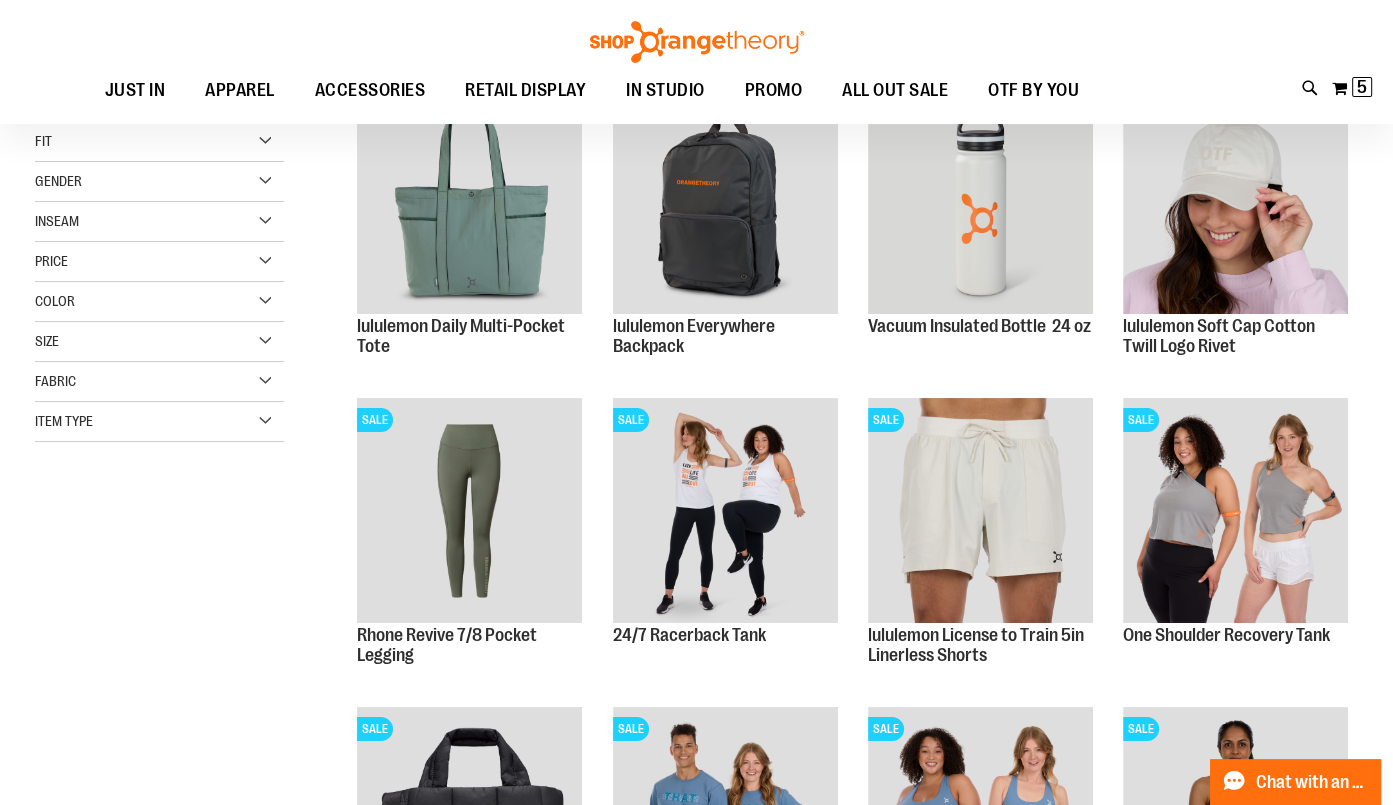 scroll, scrollTop: 110, scrollLeft: 0, axis: vertical 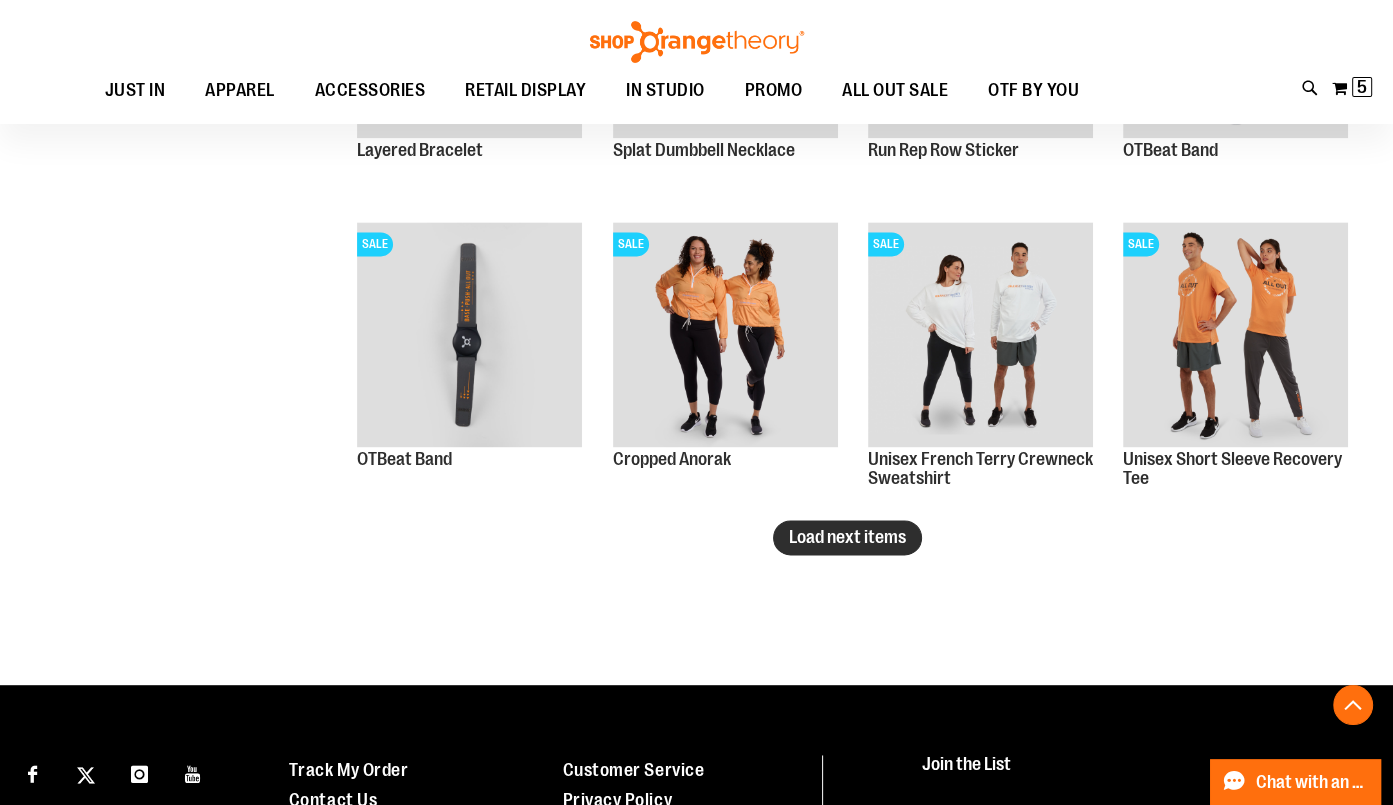 type on "**********" 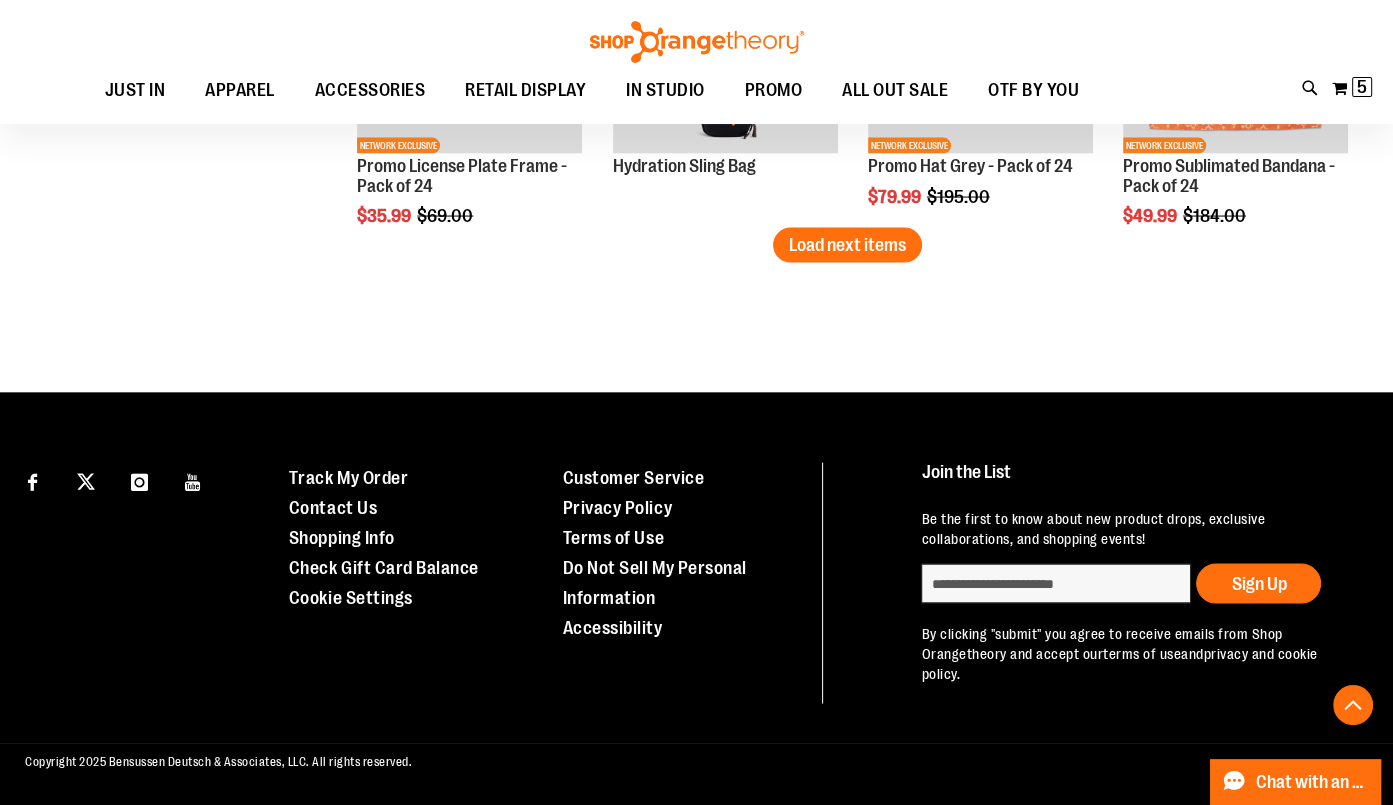 scroll, scrollTop: 3628, scrollLeft: 0, axis: vertical 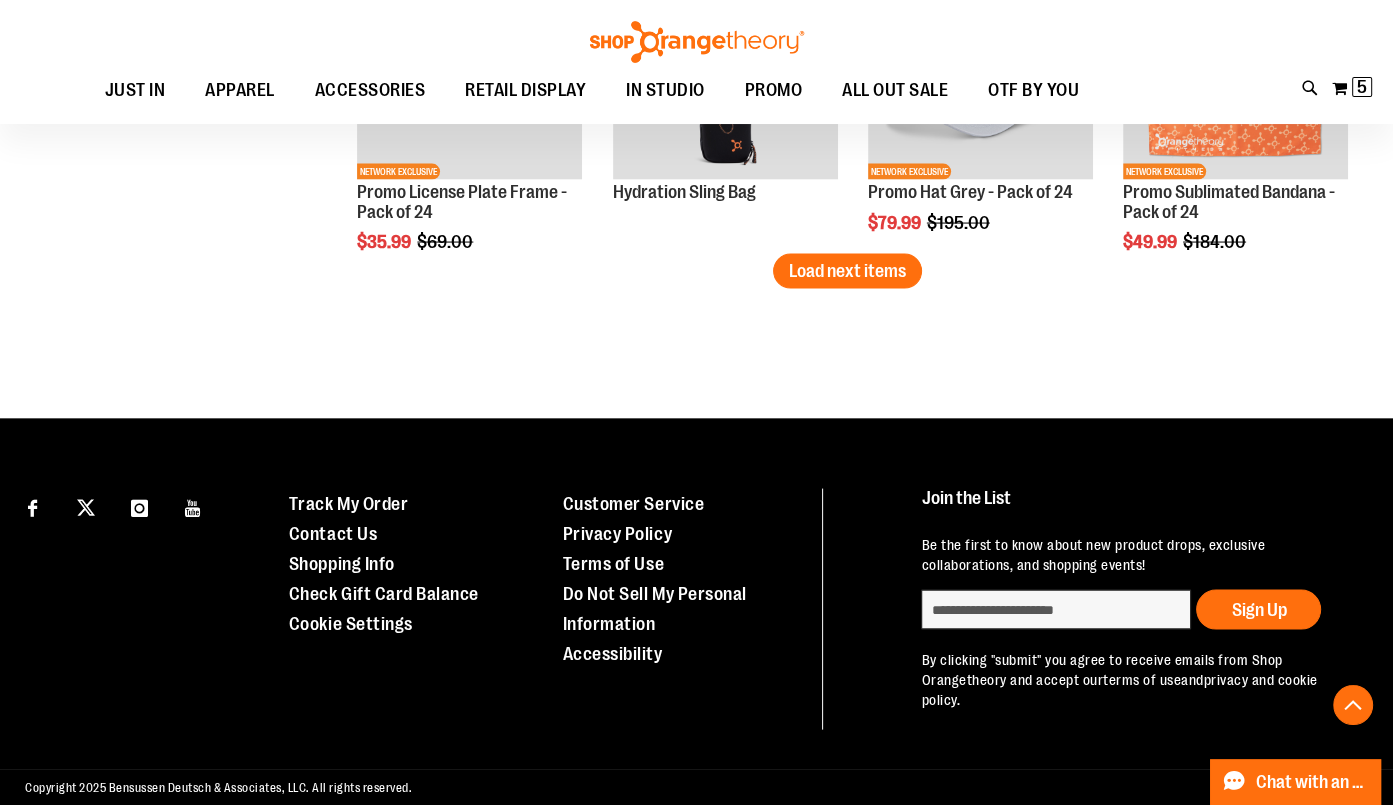 click on "Load next items" at bounding box center [847, 271] 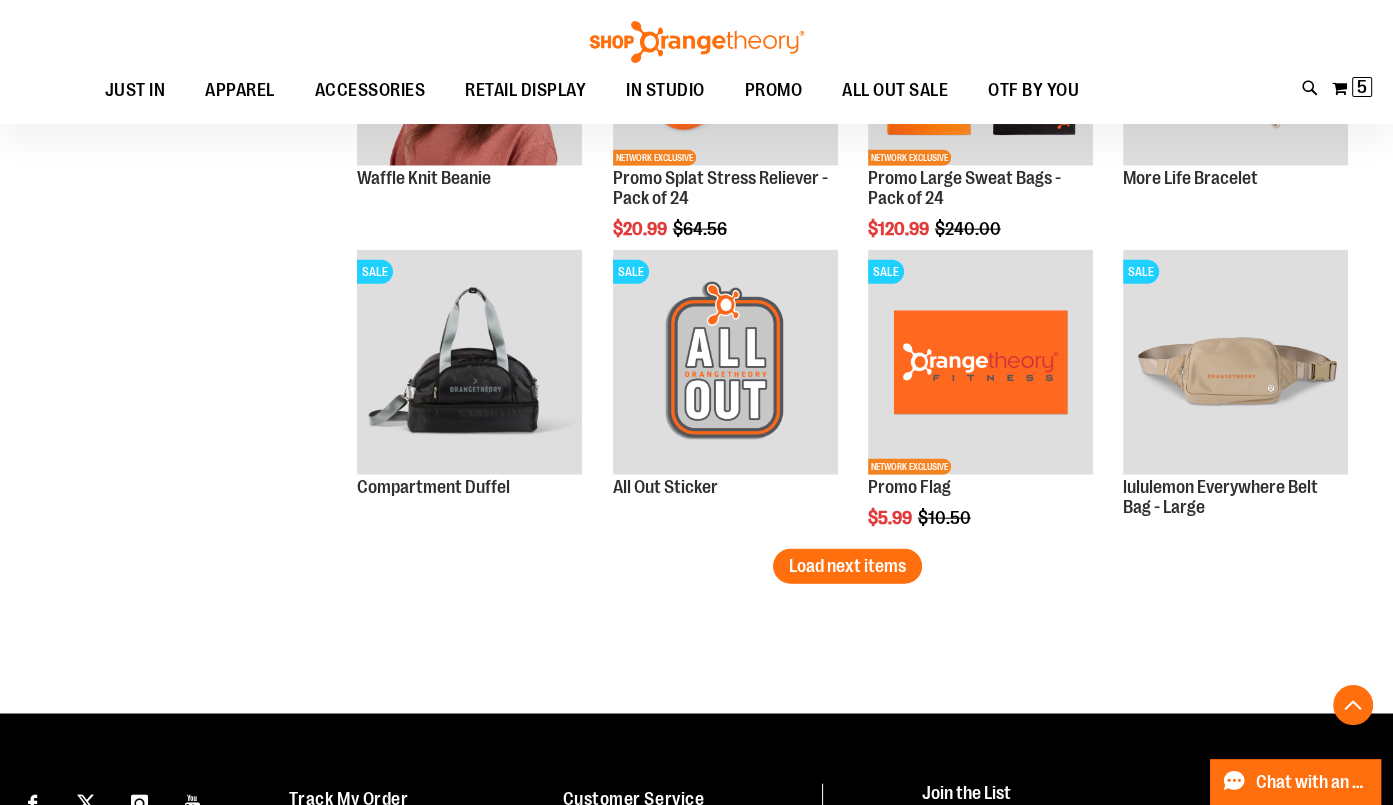 scroll, scrollTop: 4144, scrollLeft: 0, axis: vertical 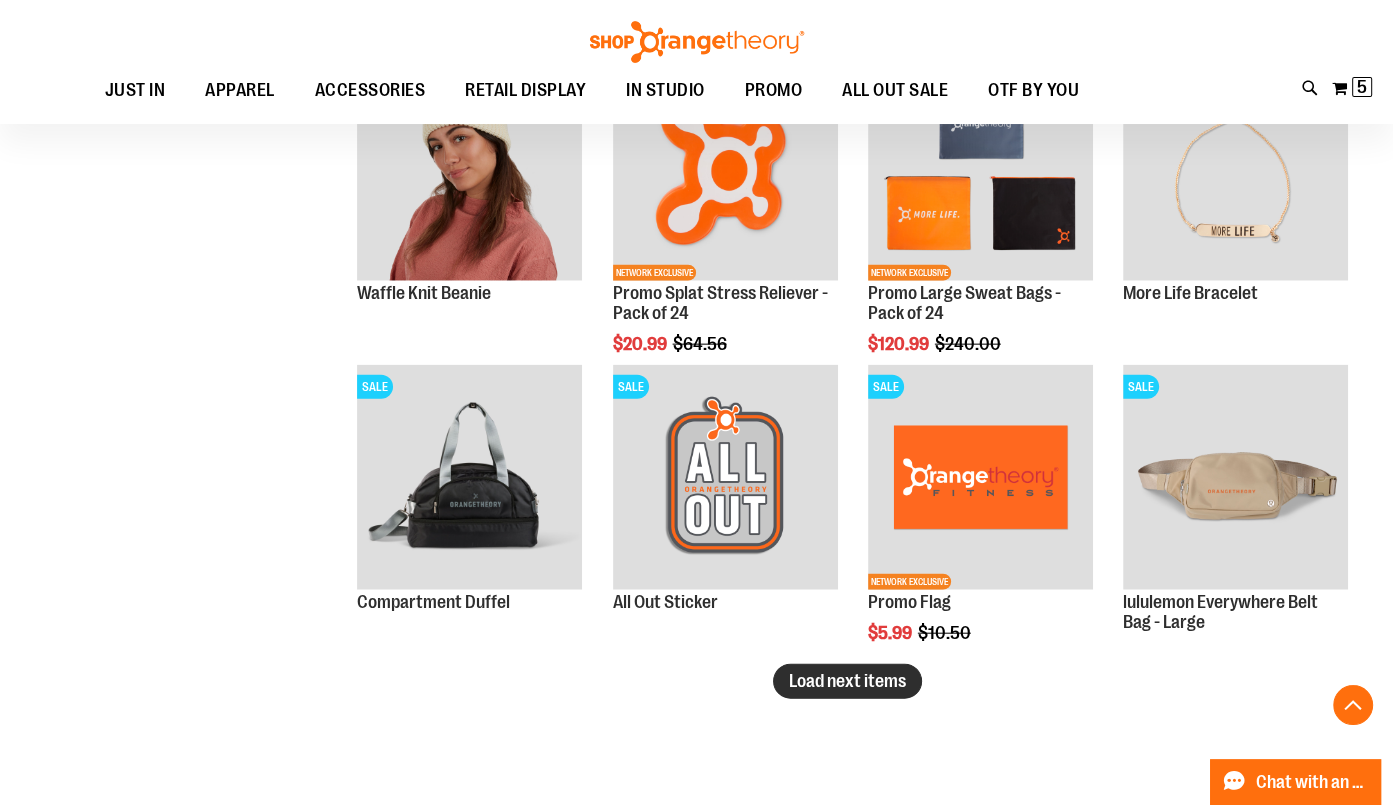 click on "Load next items" at bounding box center (847, 681) 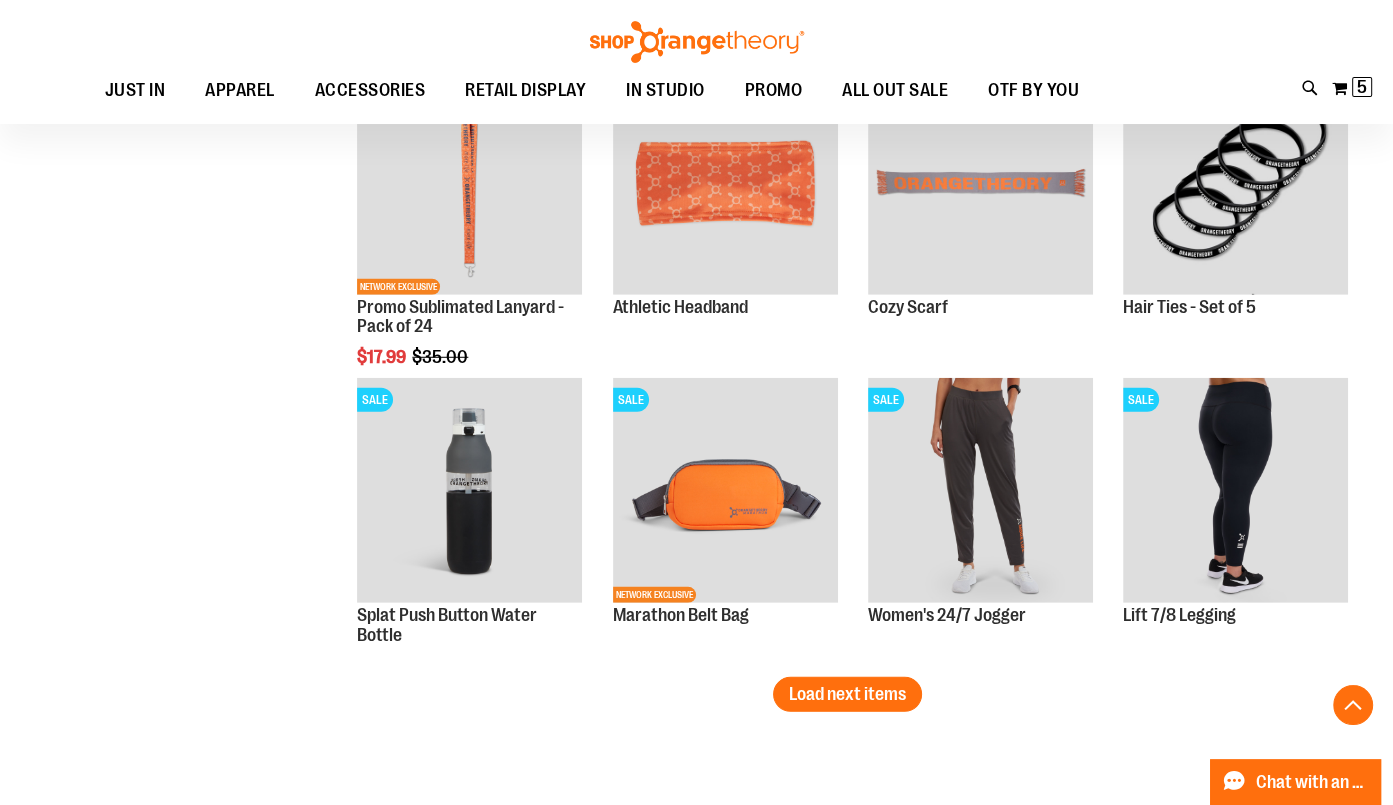 scroll, scrollTop: 5156, scrollLeft: 0, axis: vertical 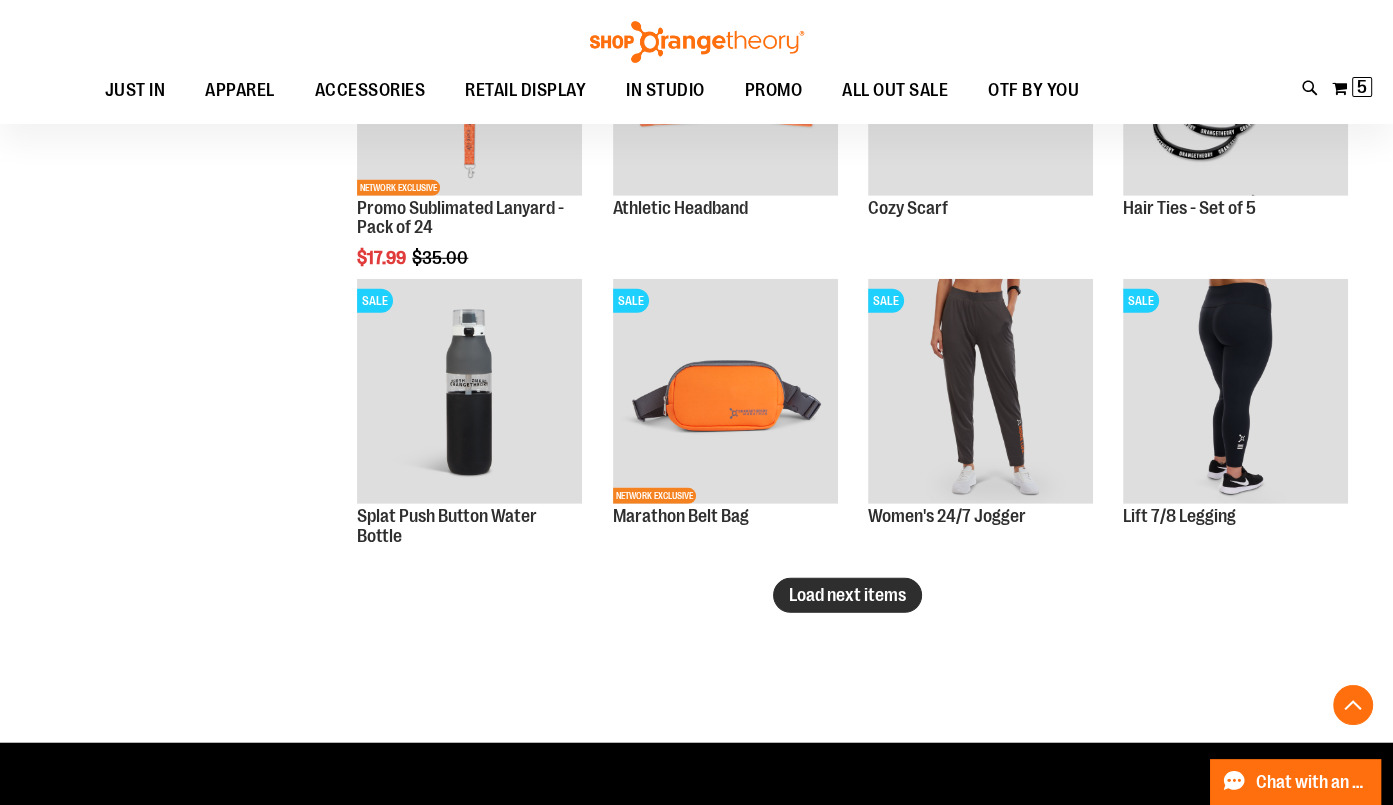 click on "Load next items" at bounding box center [847, 595] 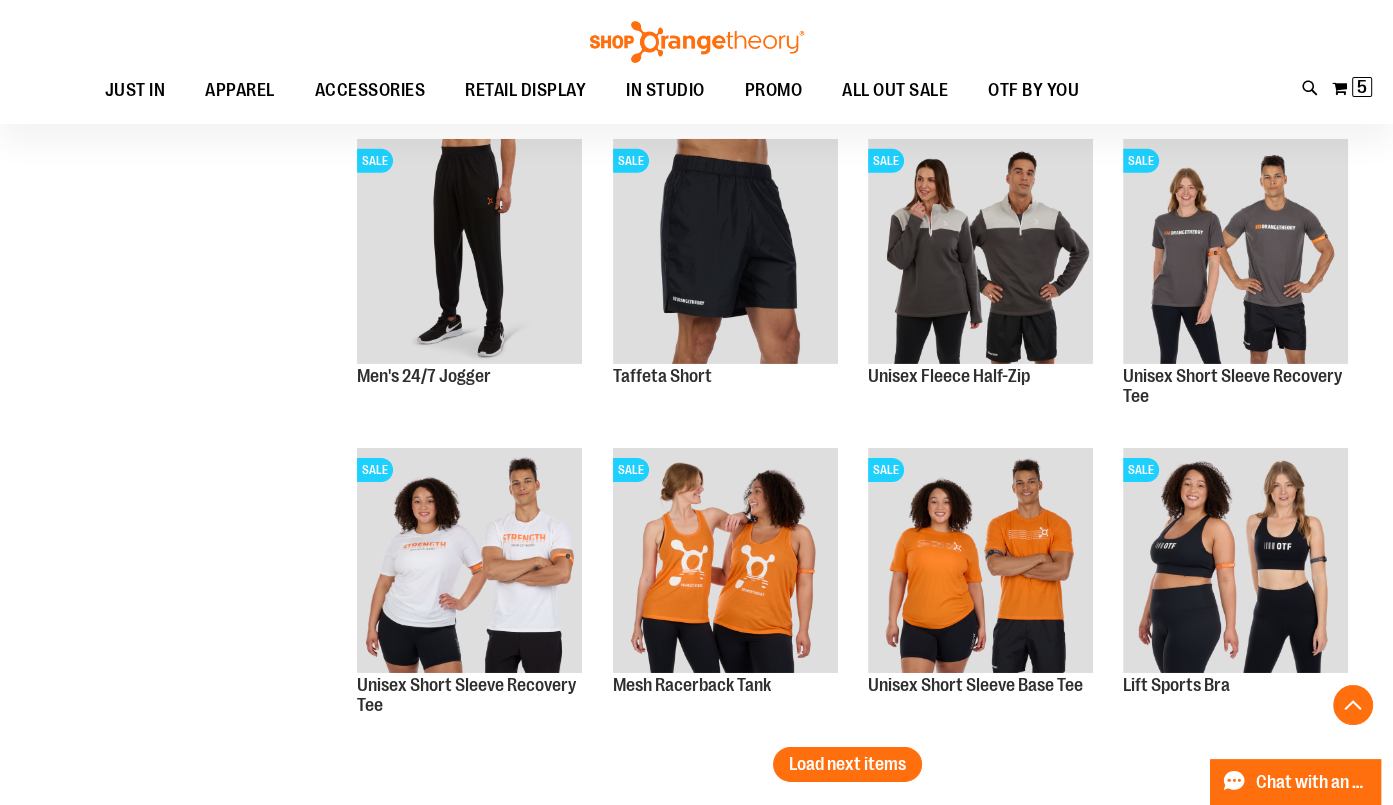 scroll, scrollTop: 5916, scrollLeft: 0, axis: vertical 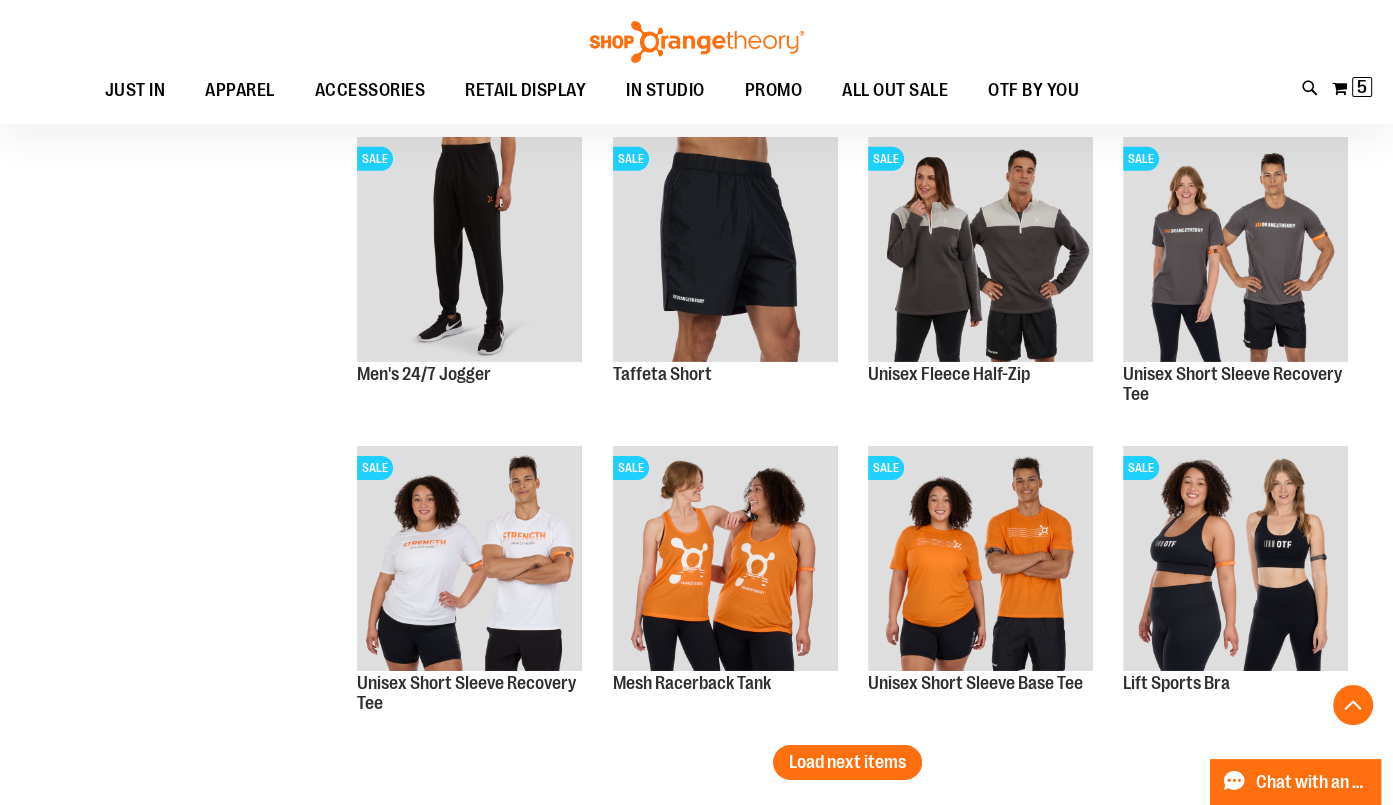 click on "Load next items" at bounding box center (847, 762) 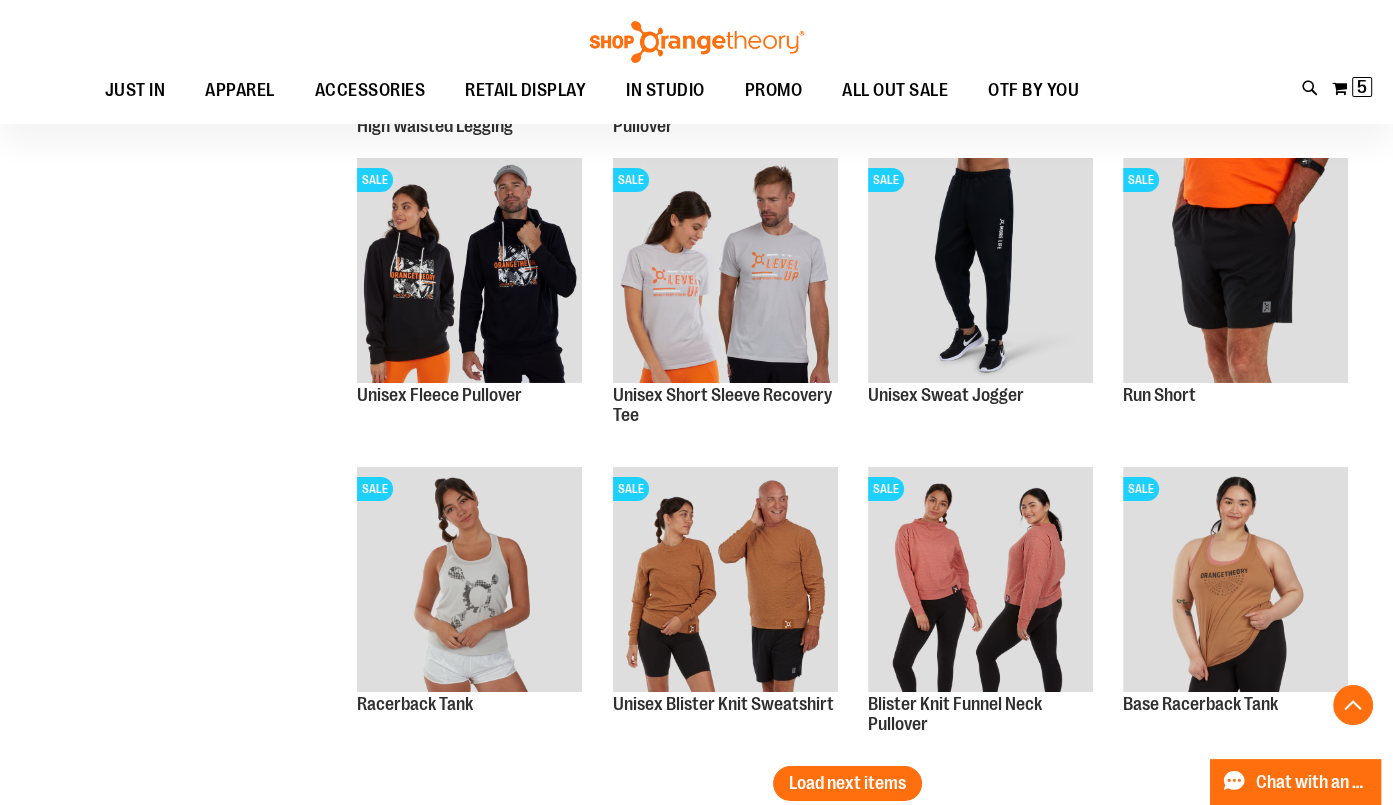 scroll, scrollTop: 6825, scrollLeft: 0, axis: vertical 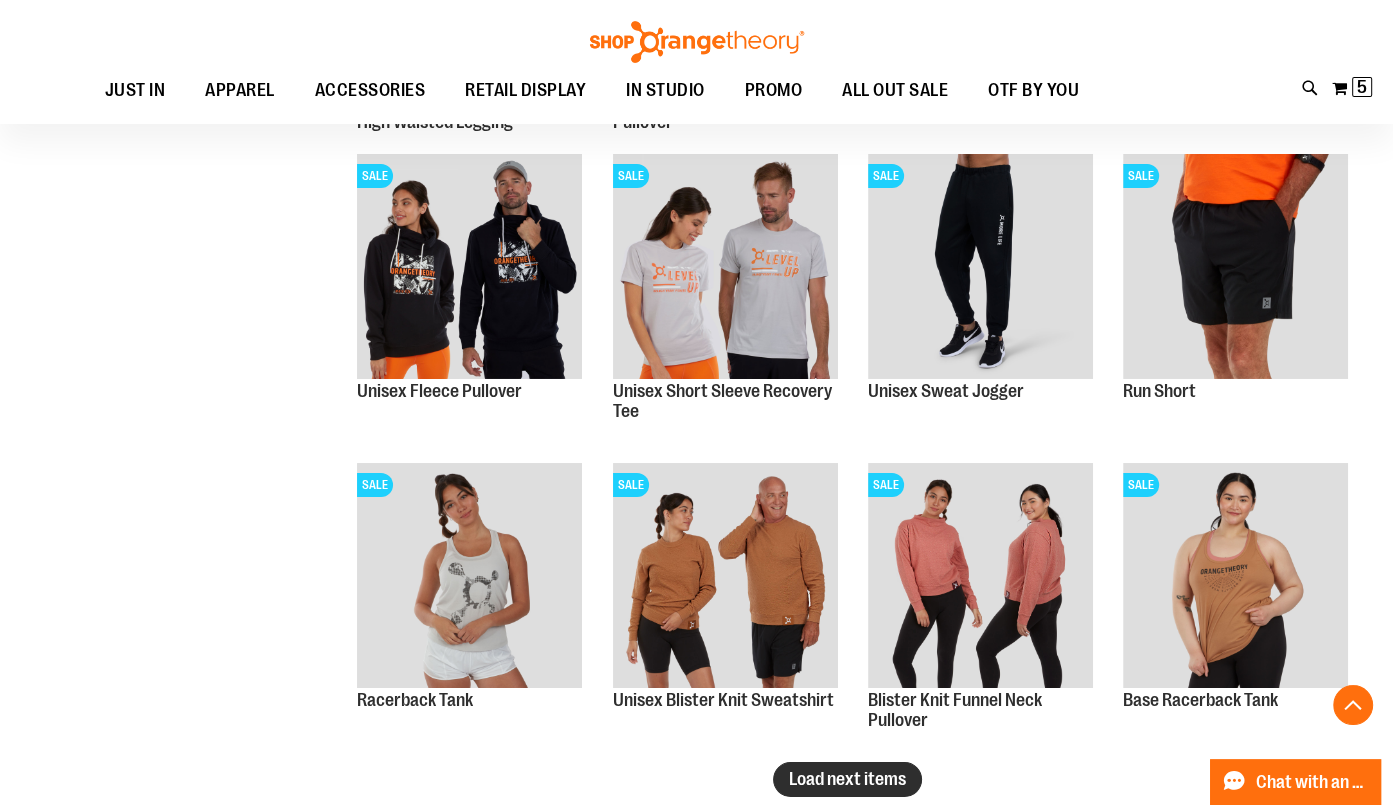 click on "Load next items" at bounding box center [847, 779] 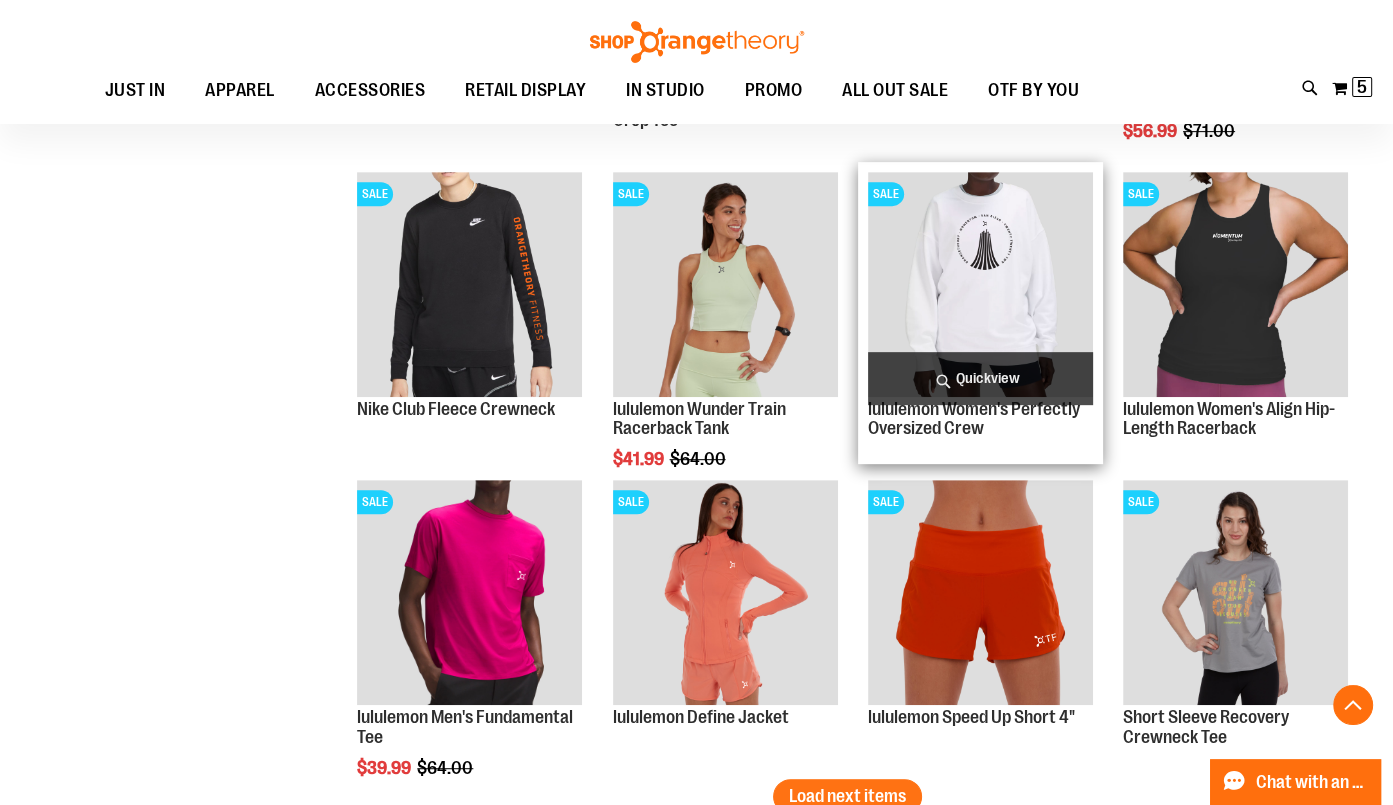 scroll, scrollTop: 7794, scrollLeft: 0, axis: vertical 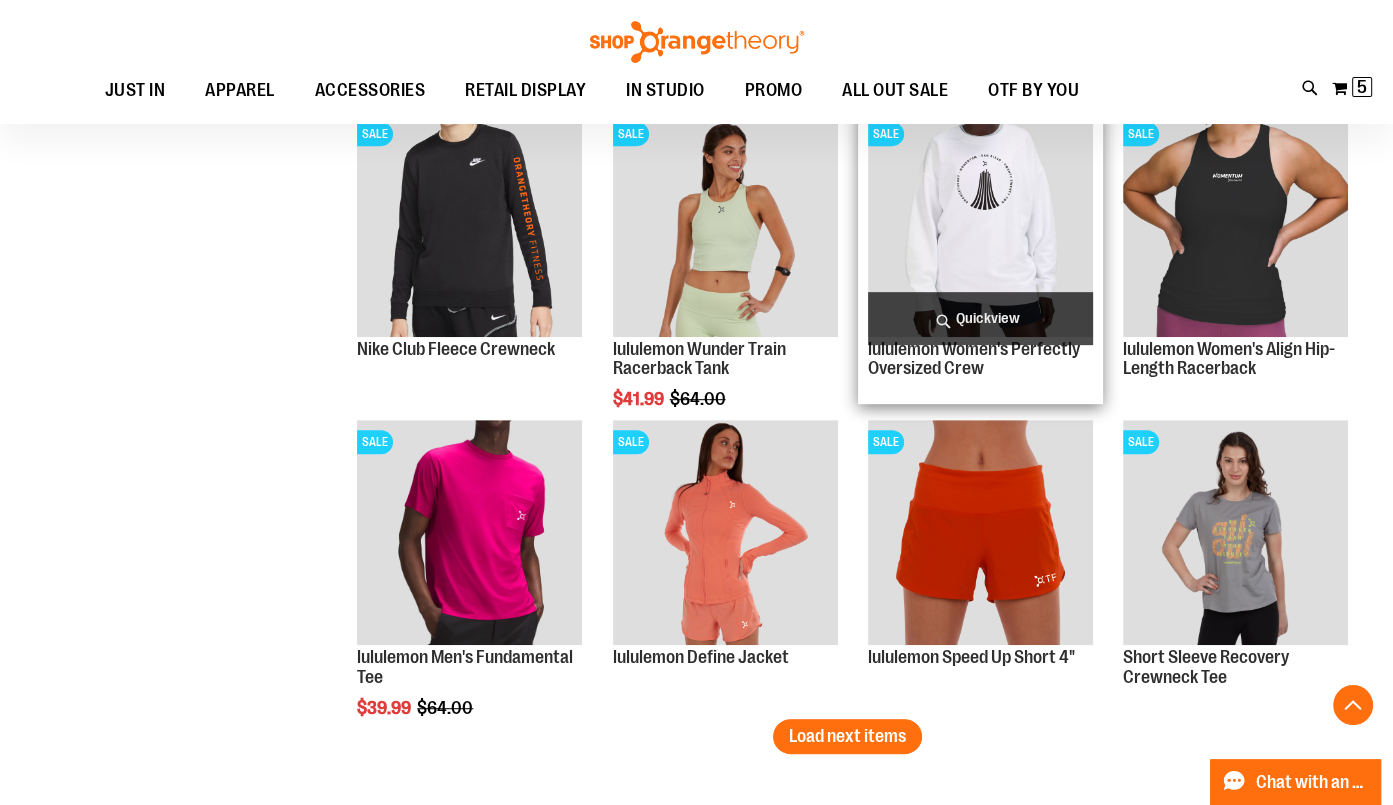 click on "Quickview" at bounding box center (980, 318) 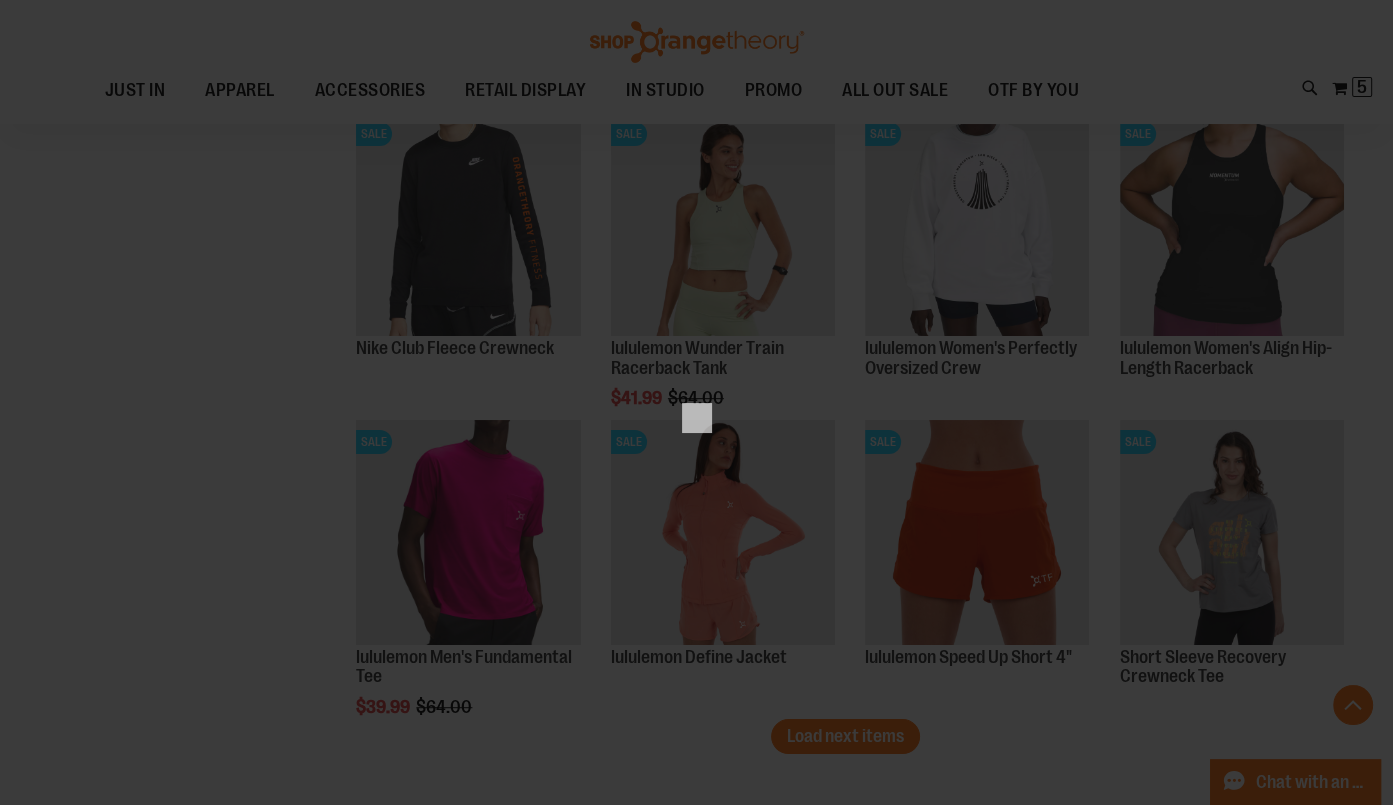 scroll, scrollTop: 0, scrollLeft: 0, axis: both 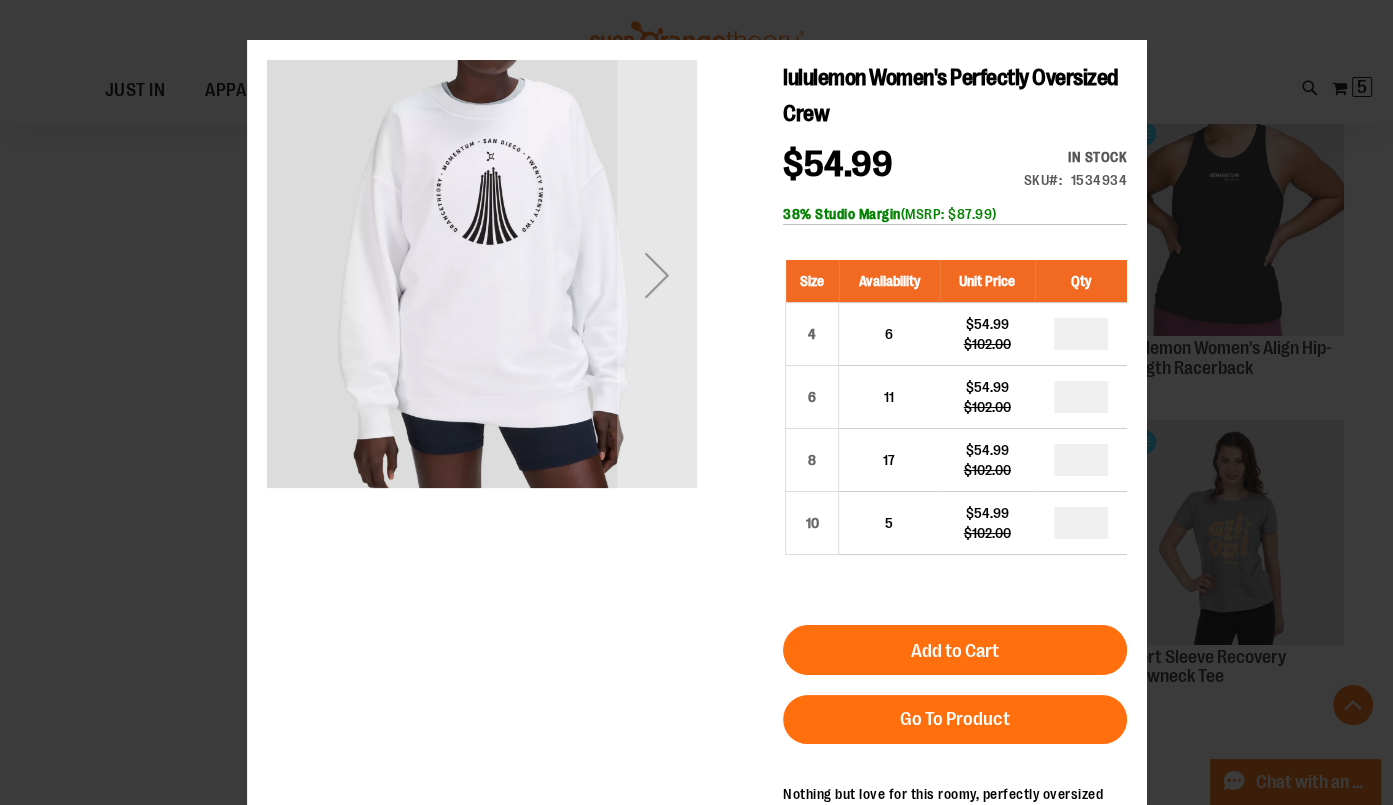 click on "×" at bounding box center [696, 402] 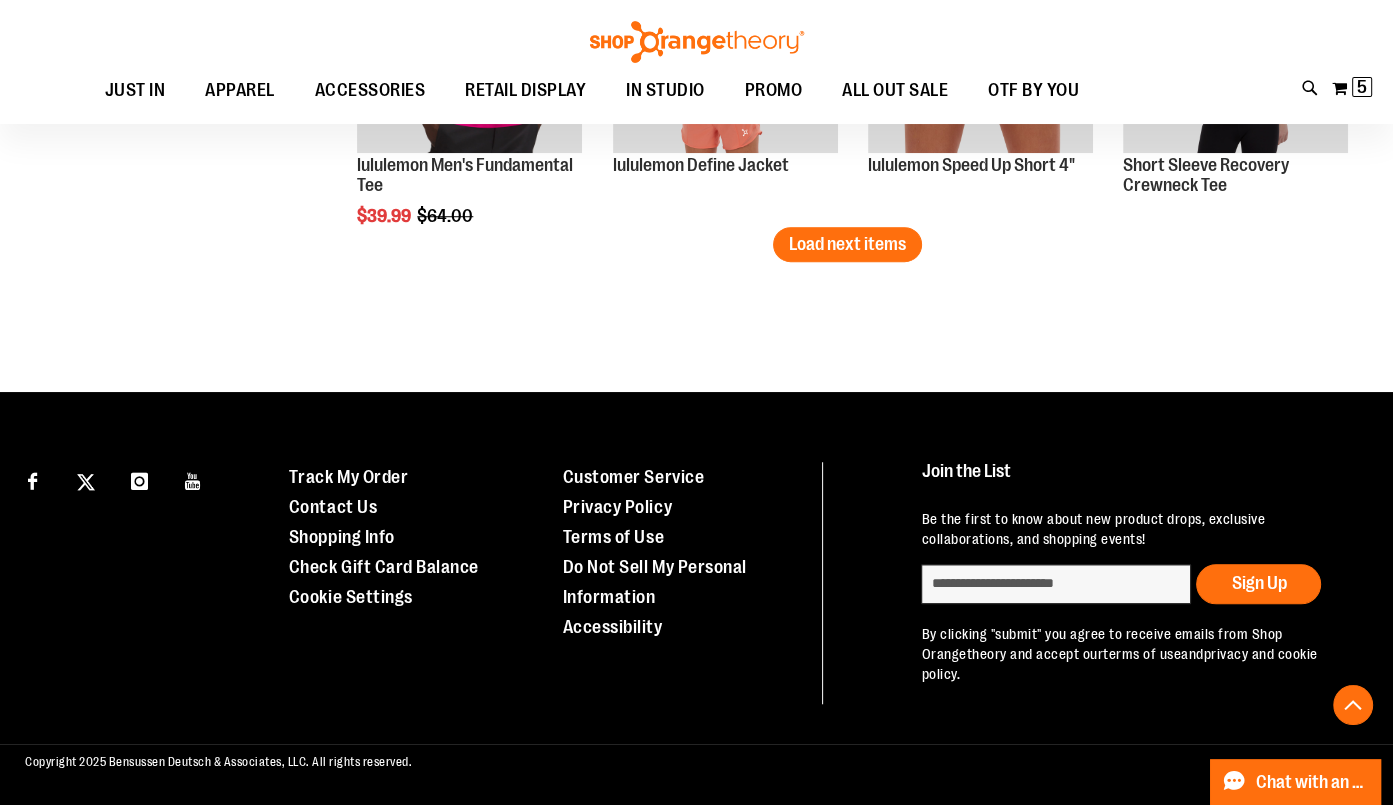 scroll, scrollTop: 7972, scrollLeft: 0, axis: vertical 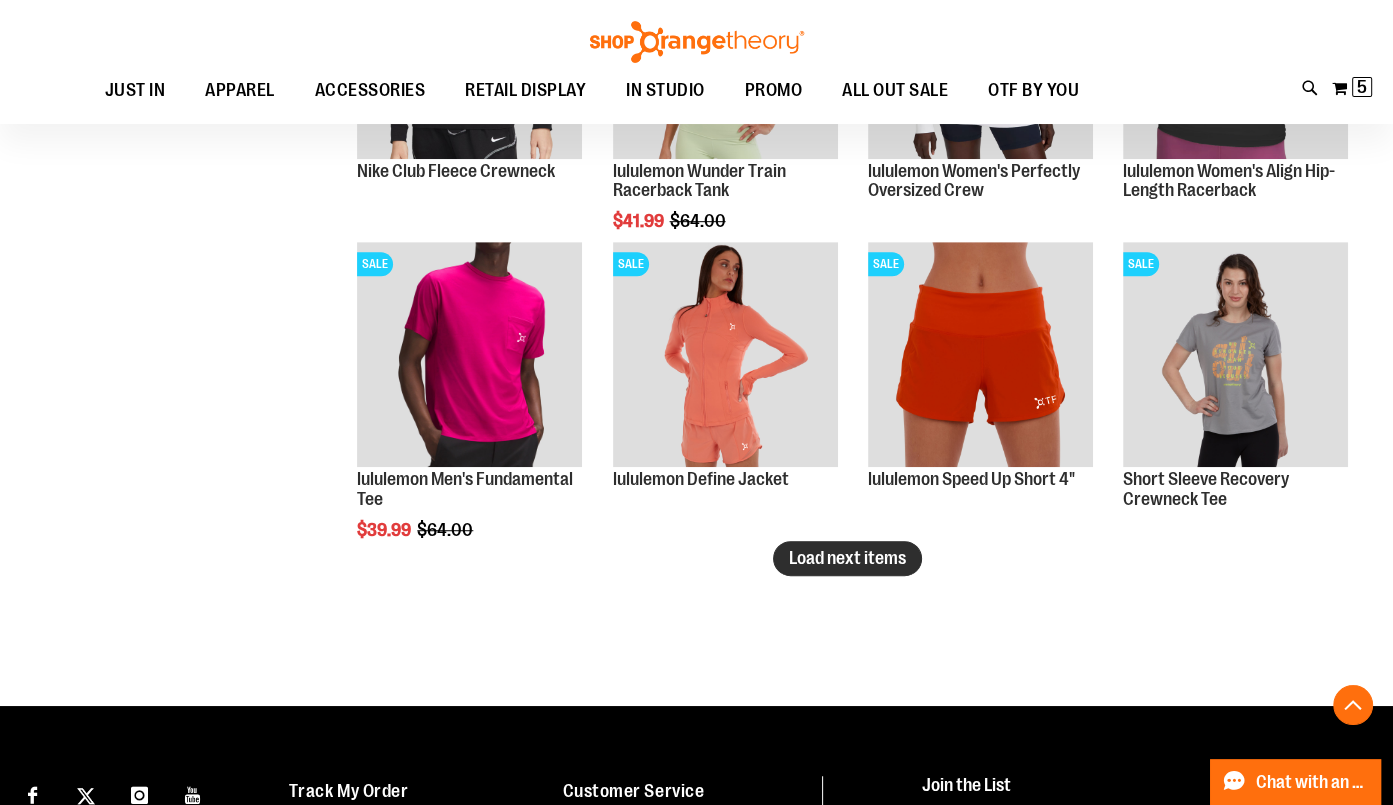 click on "Load next items" at bounding box center [847, 558] 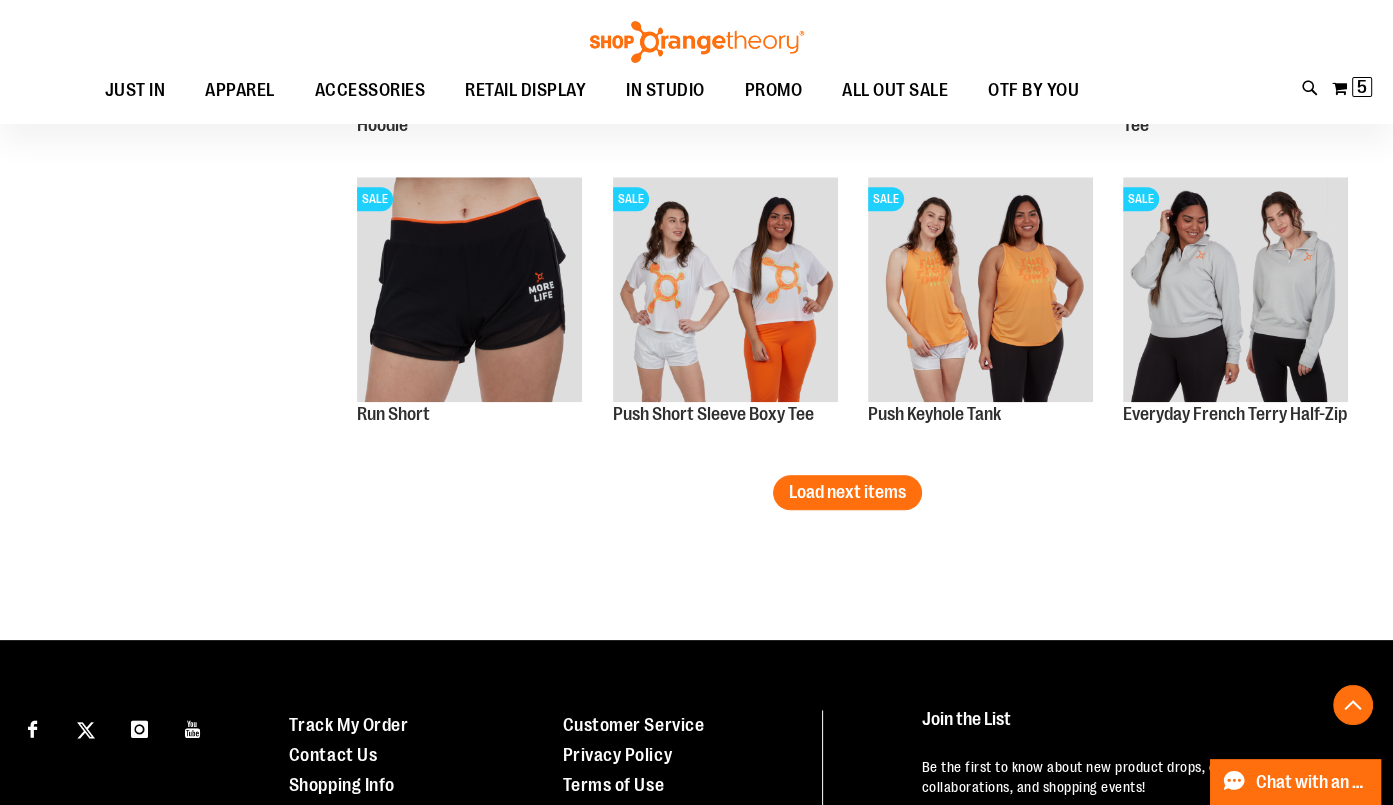 scroll, scrollTop: 9003, scrollLeft: 0, axis: vertical 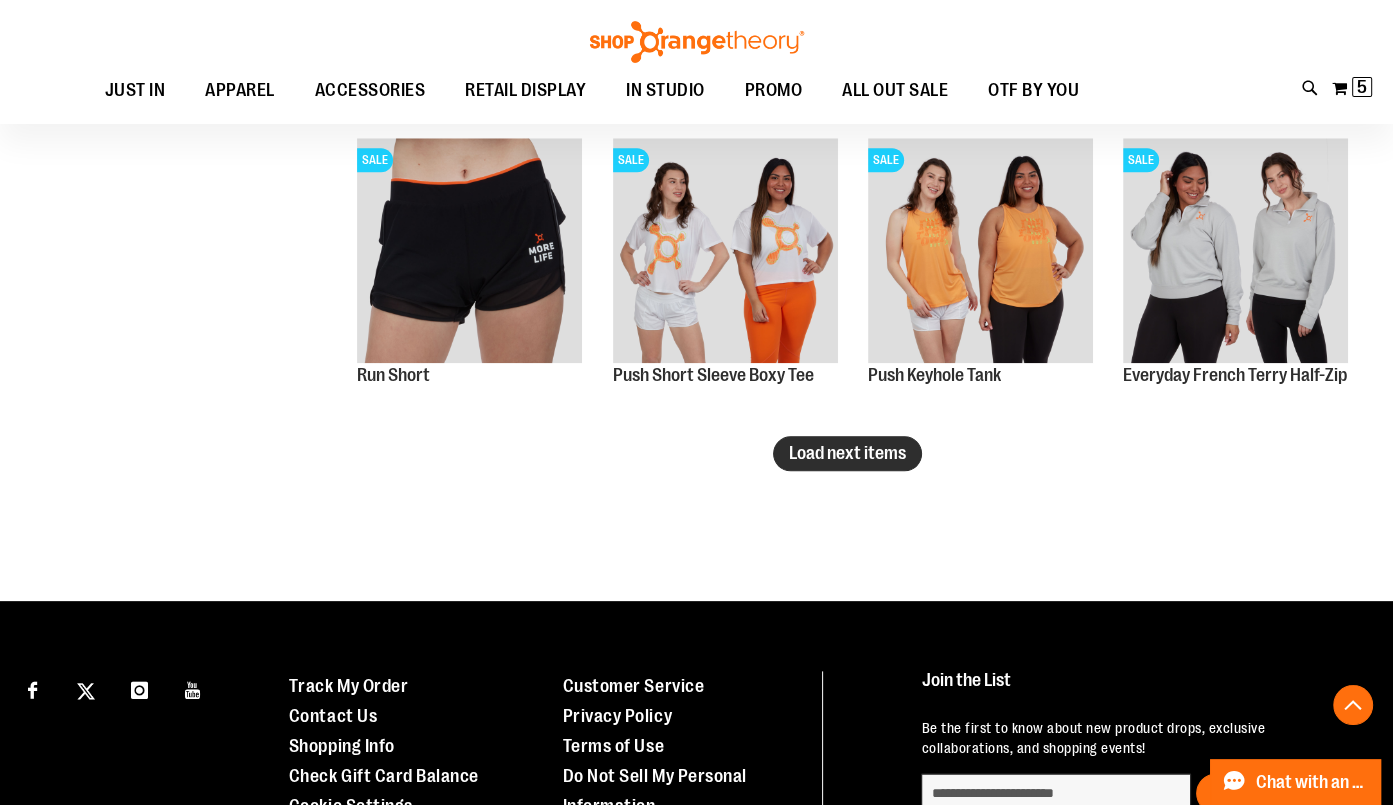 click on "Load next items" at bounding box center [847, 453] 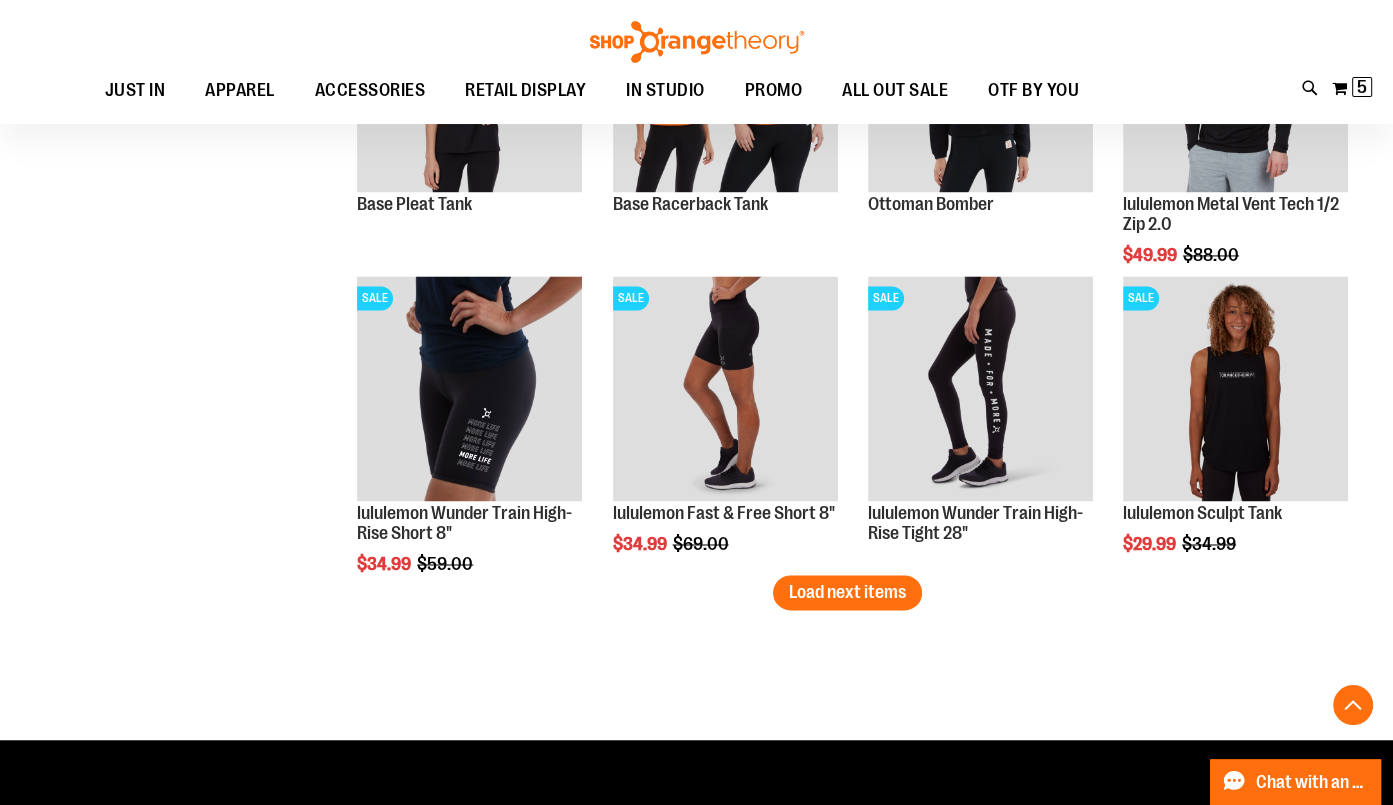 scroll, scrollTop: 9815, scrollLeft: 0, axis: vertical 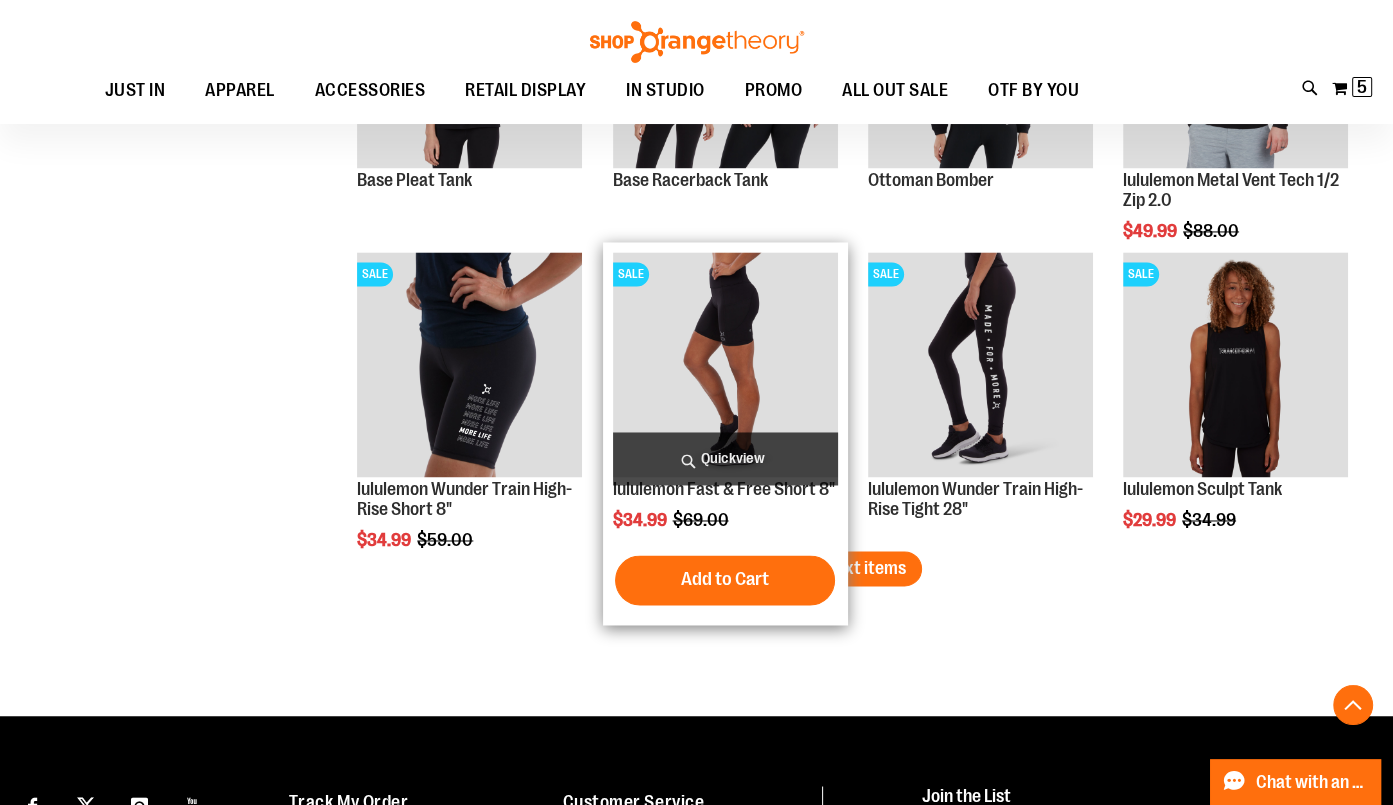 click on "Quickview" at bounding box center (725, 458) 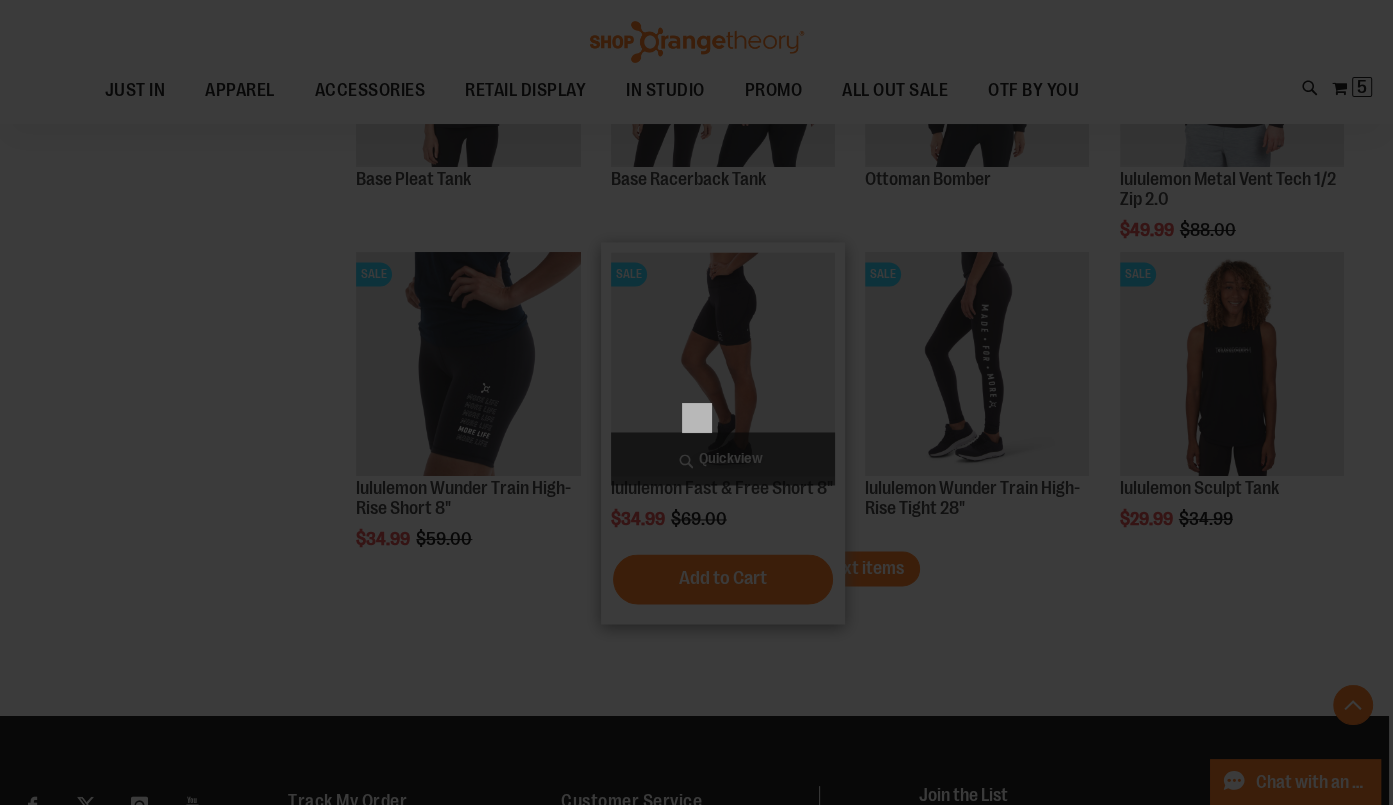 scroll, scrollTop: 0, scrollLeft: 0, axis: both 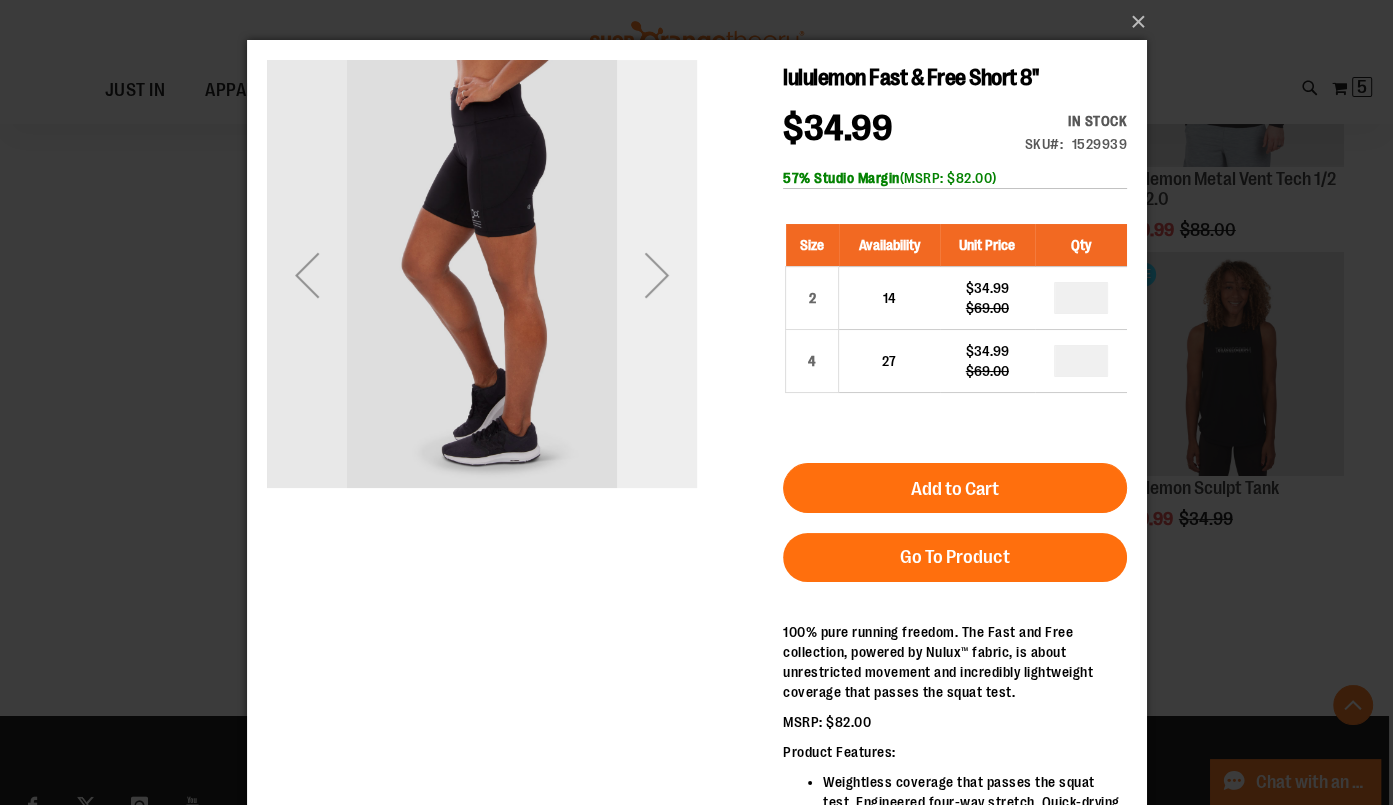 click at bounding box center [656, 275] 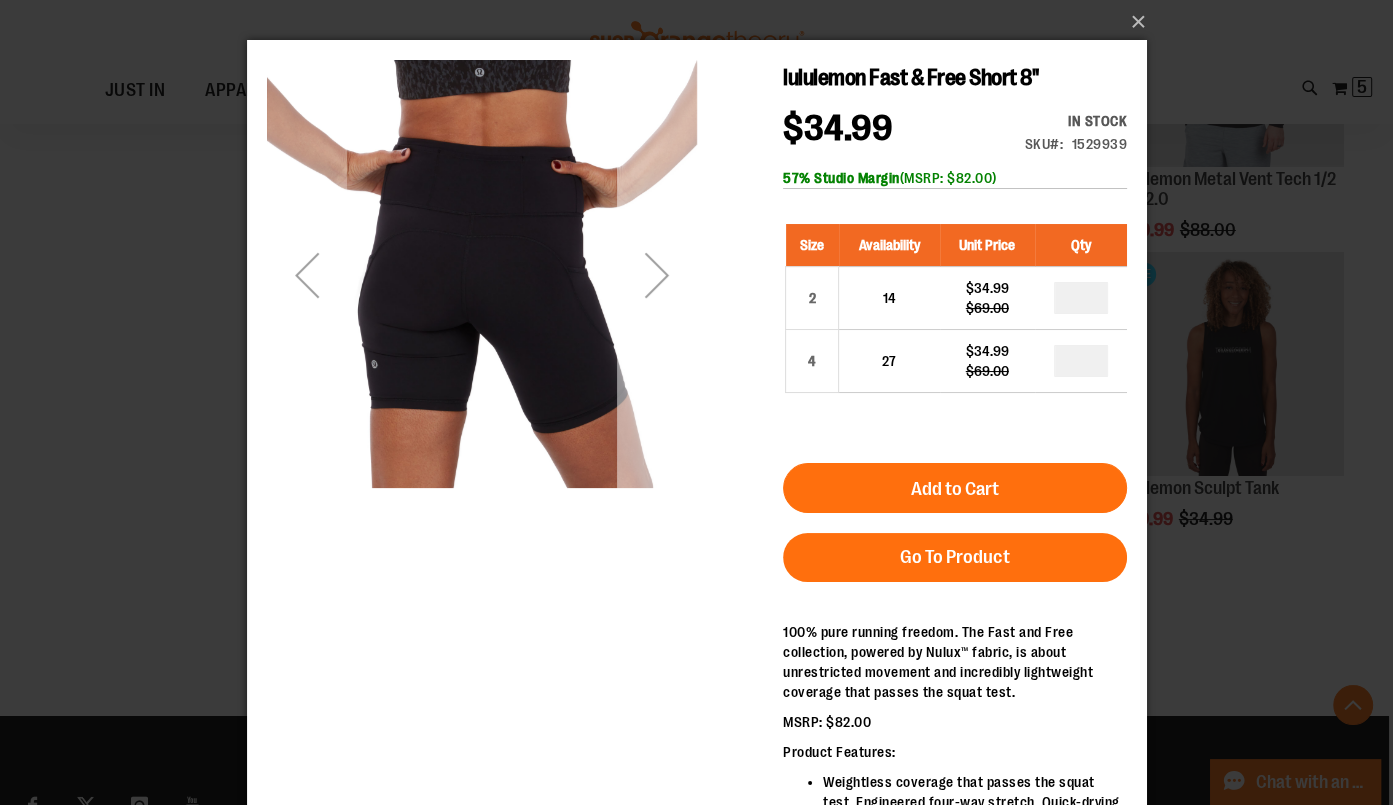click at bounding box center (656, 275) 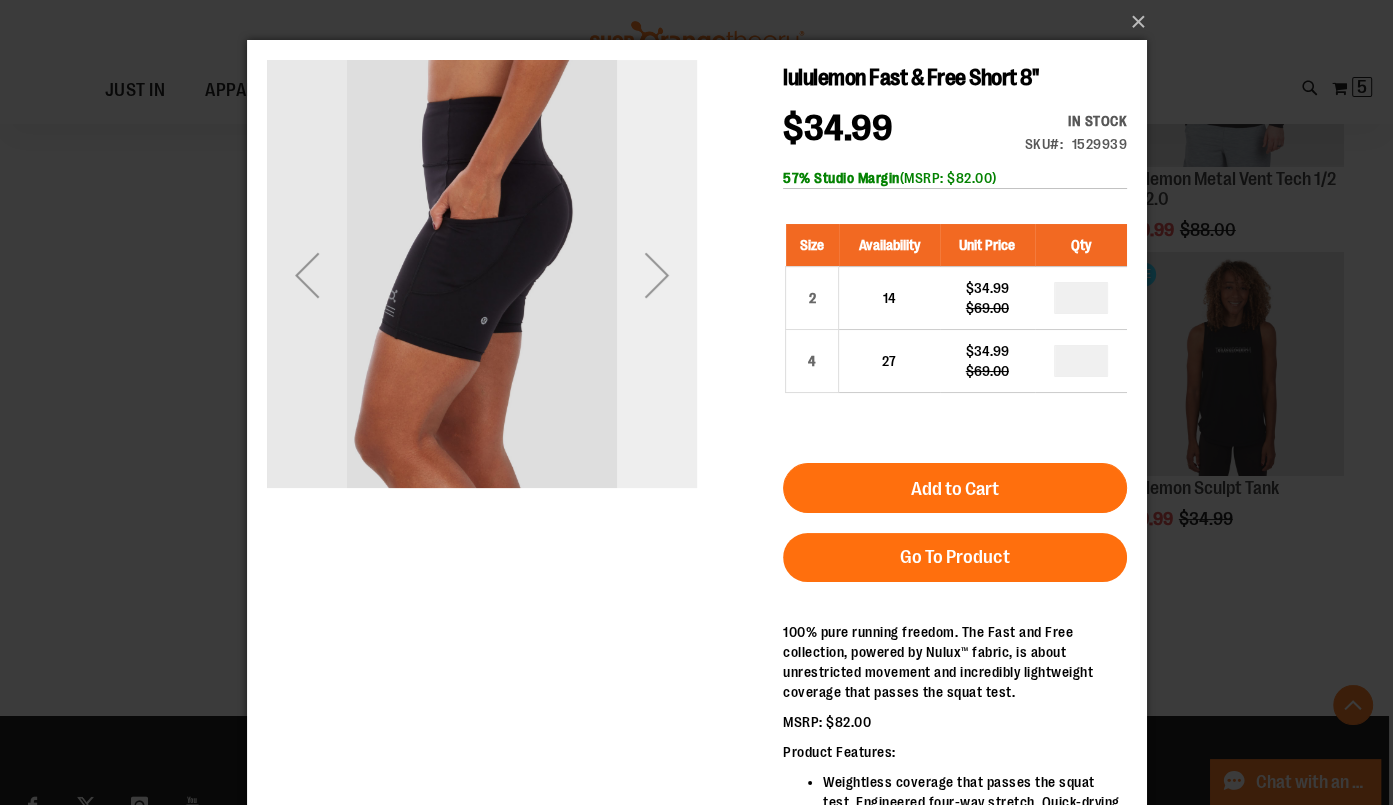 click at bounding box center (656, 275) 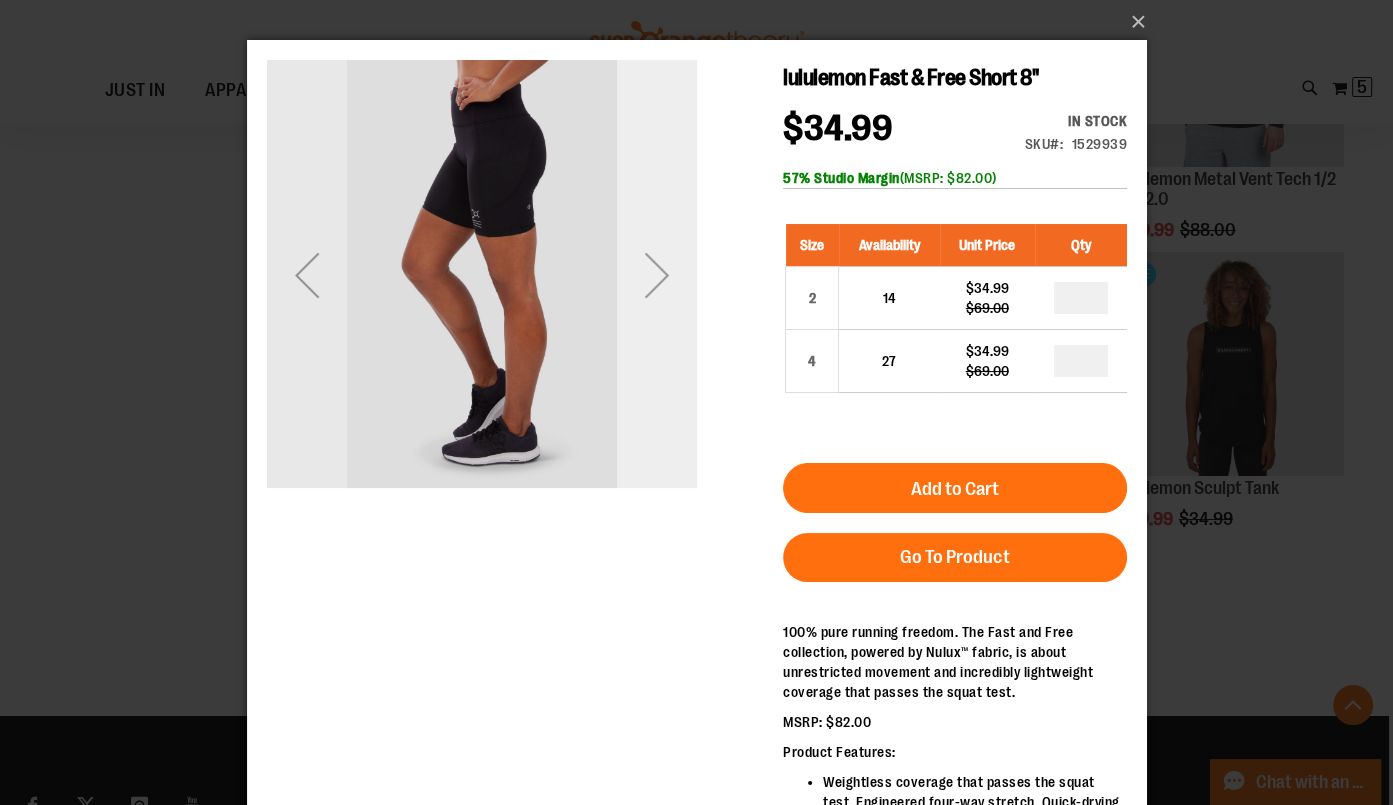 click at bounding box center (656, 275) 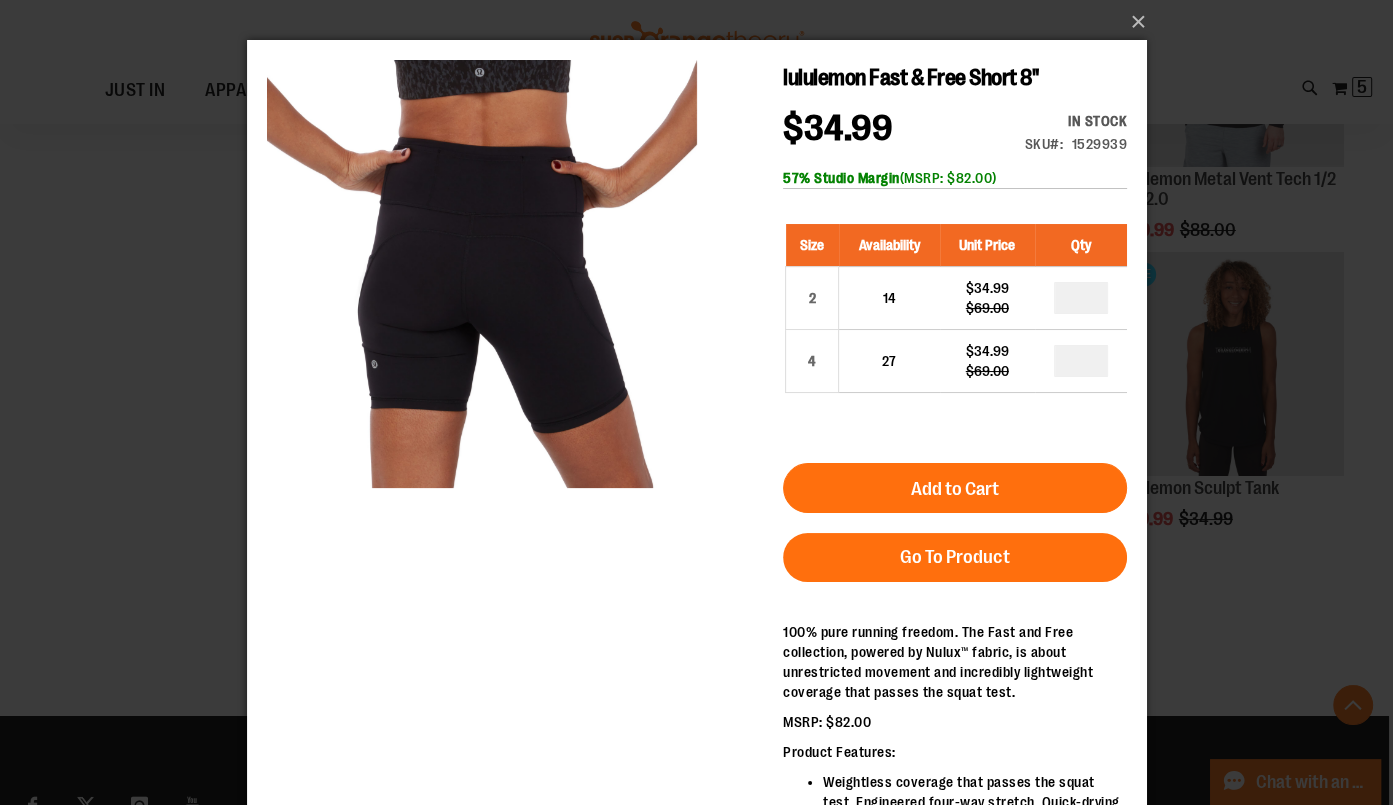 click on "×" at bounding box center [696, 402] 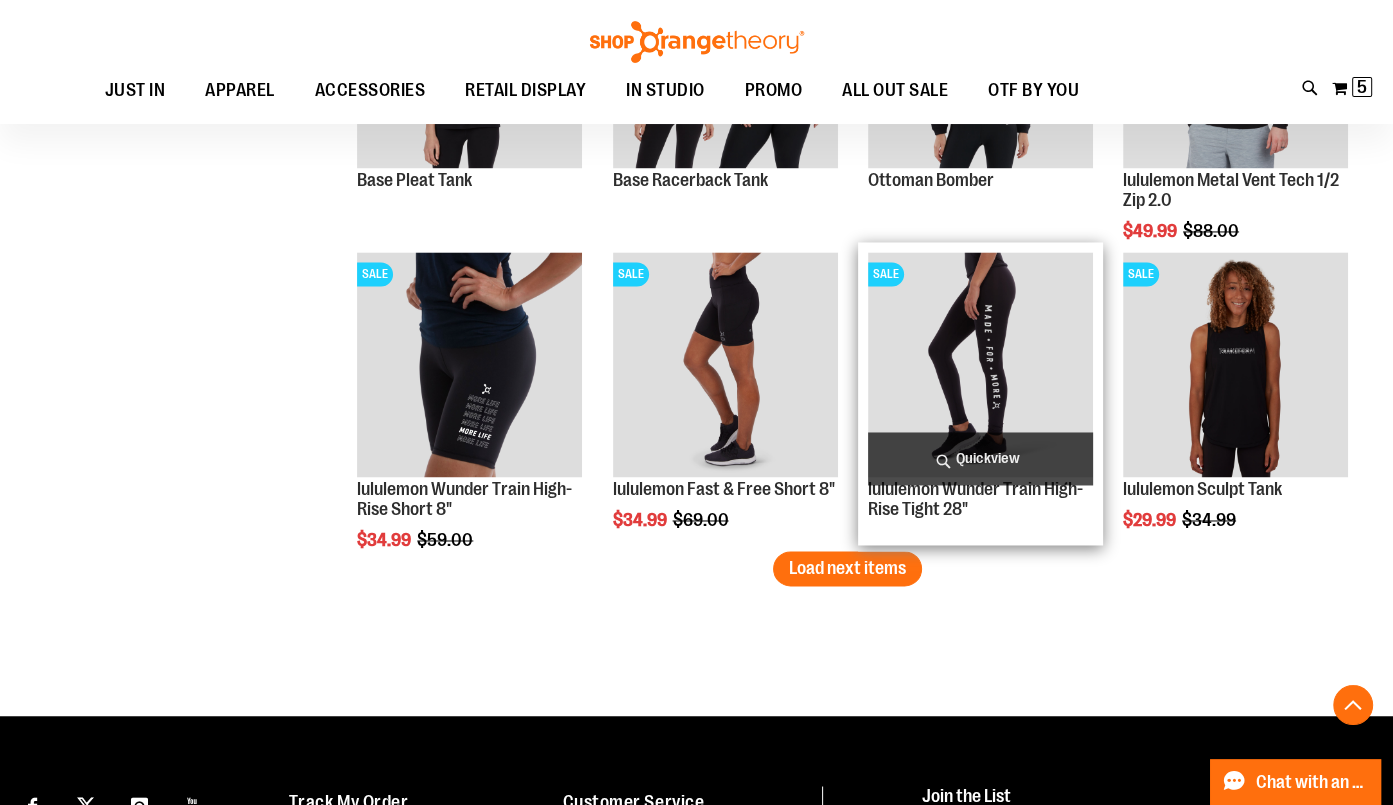 click on "Quickview" at bounding box center [980, 458] 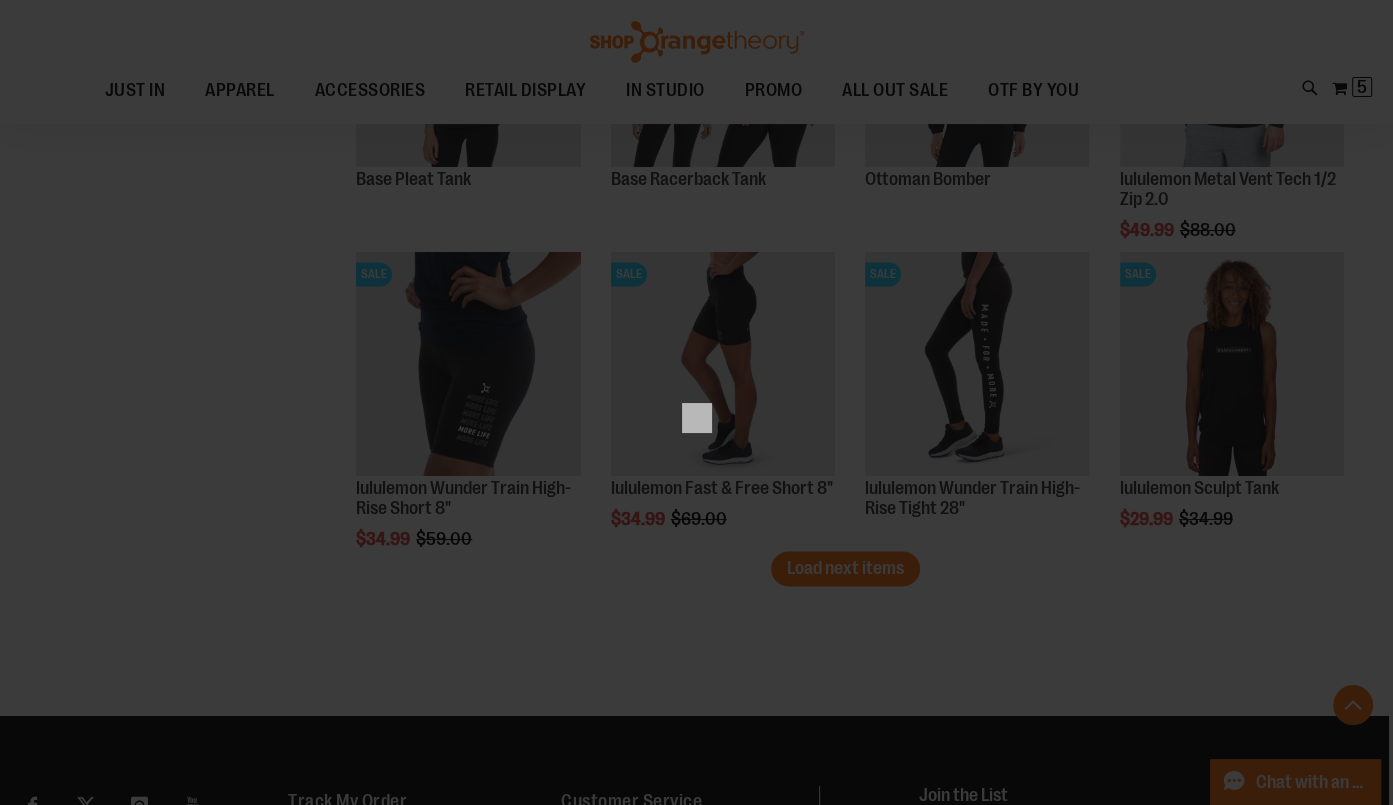 scroll, scrollTop: 0, scrollLeft: 0, axis: both 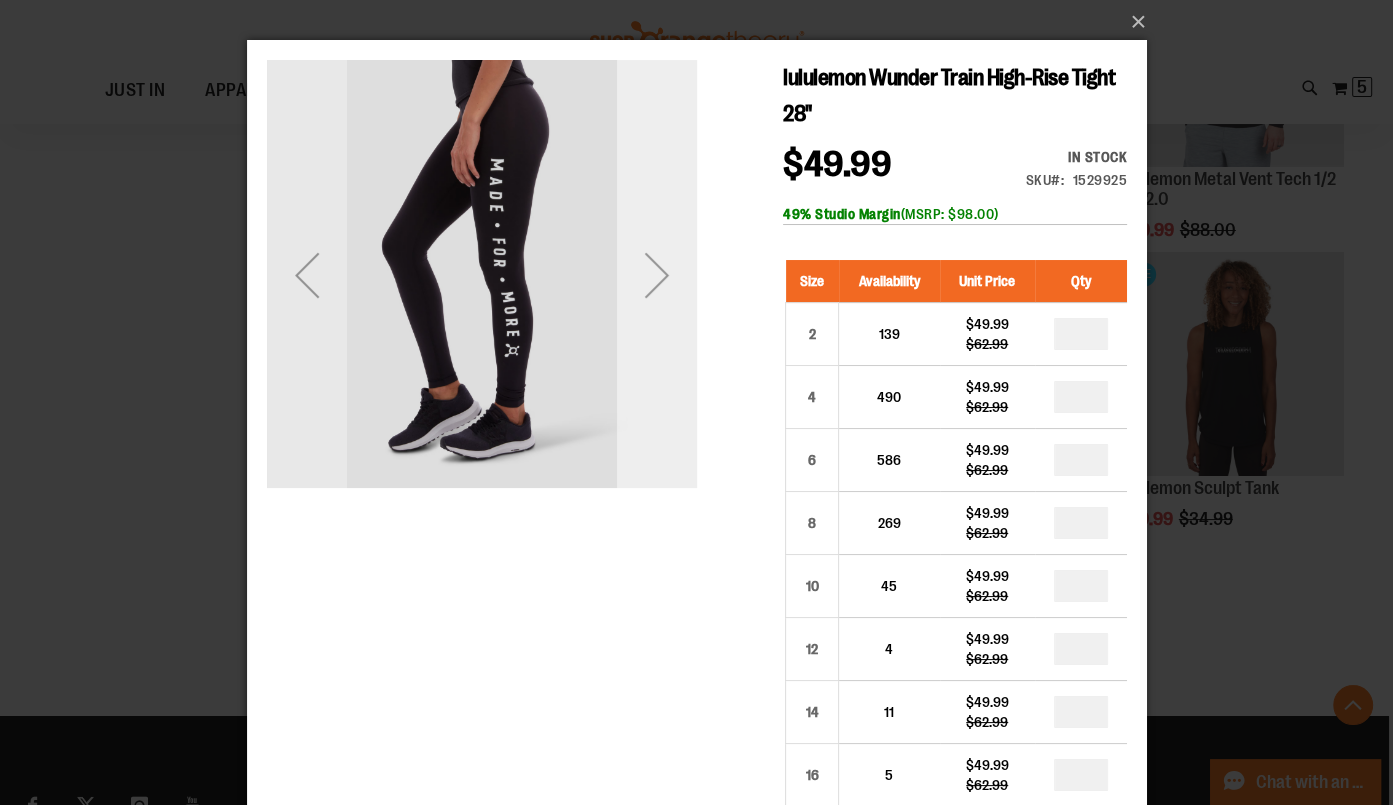 click at bounding box center [656, 275] 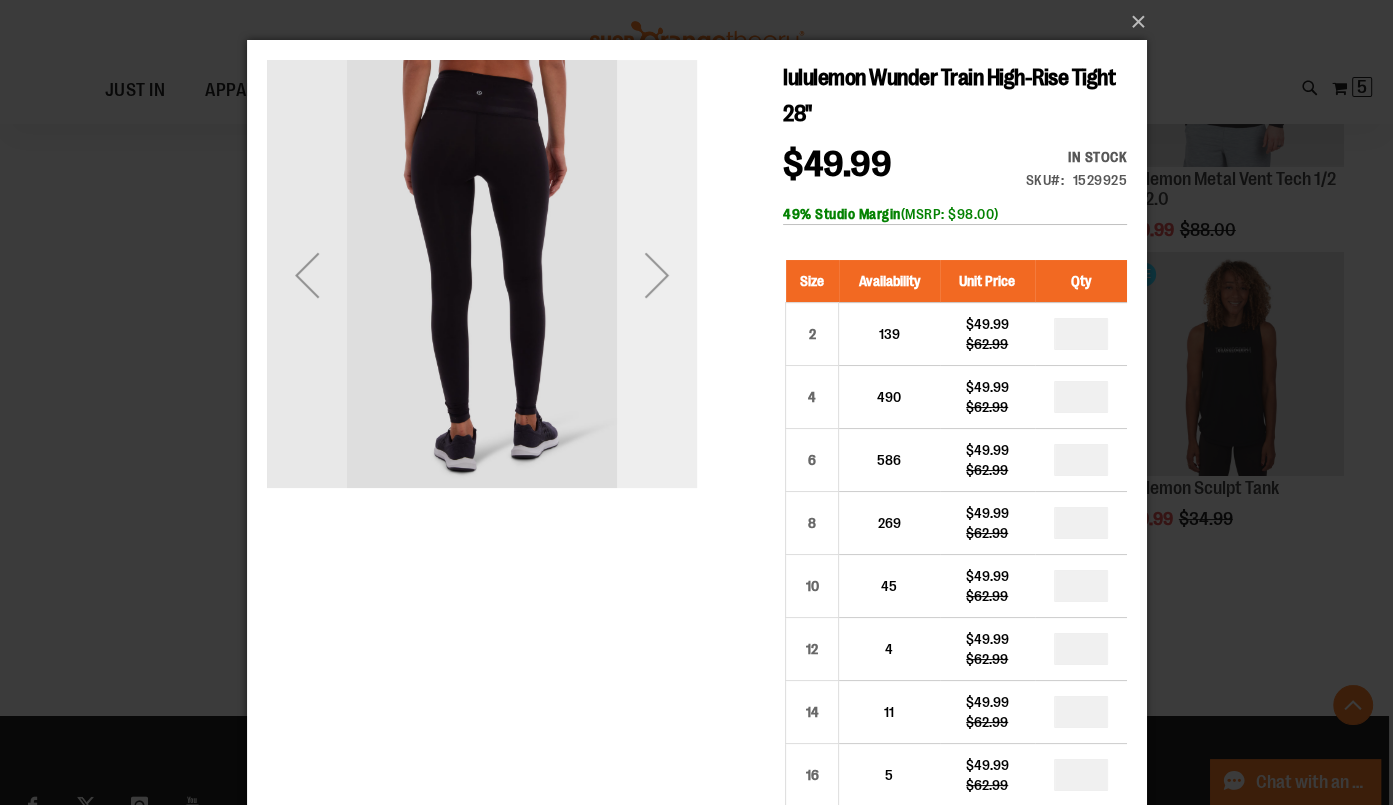 click at bounding box center (656, 275) 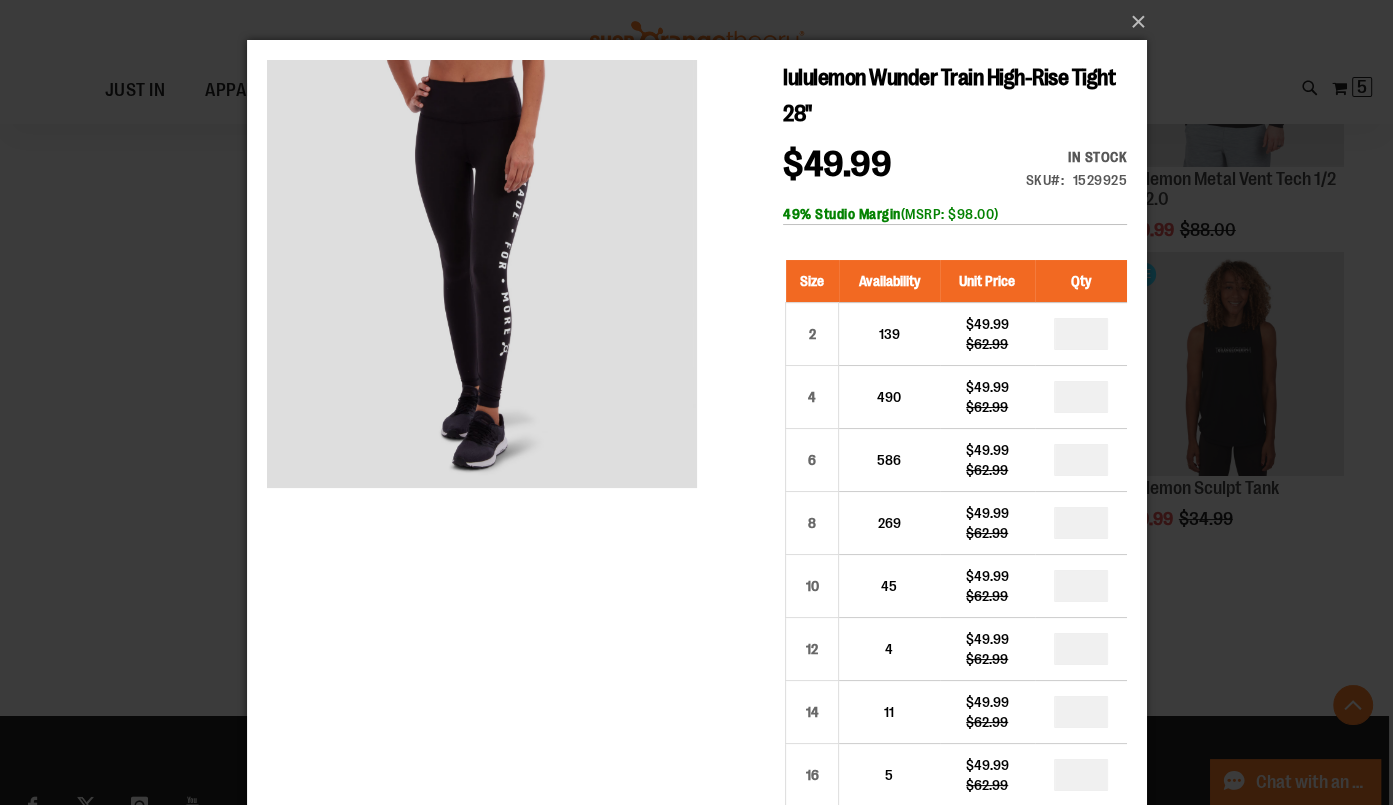 click on "×" at bounding box center [696, 402] 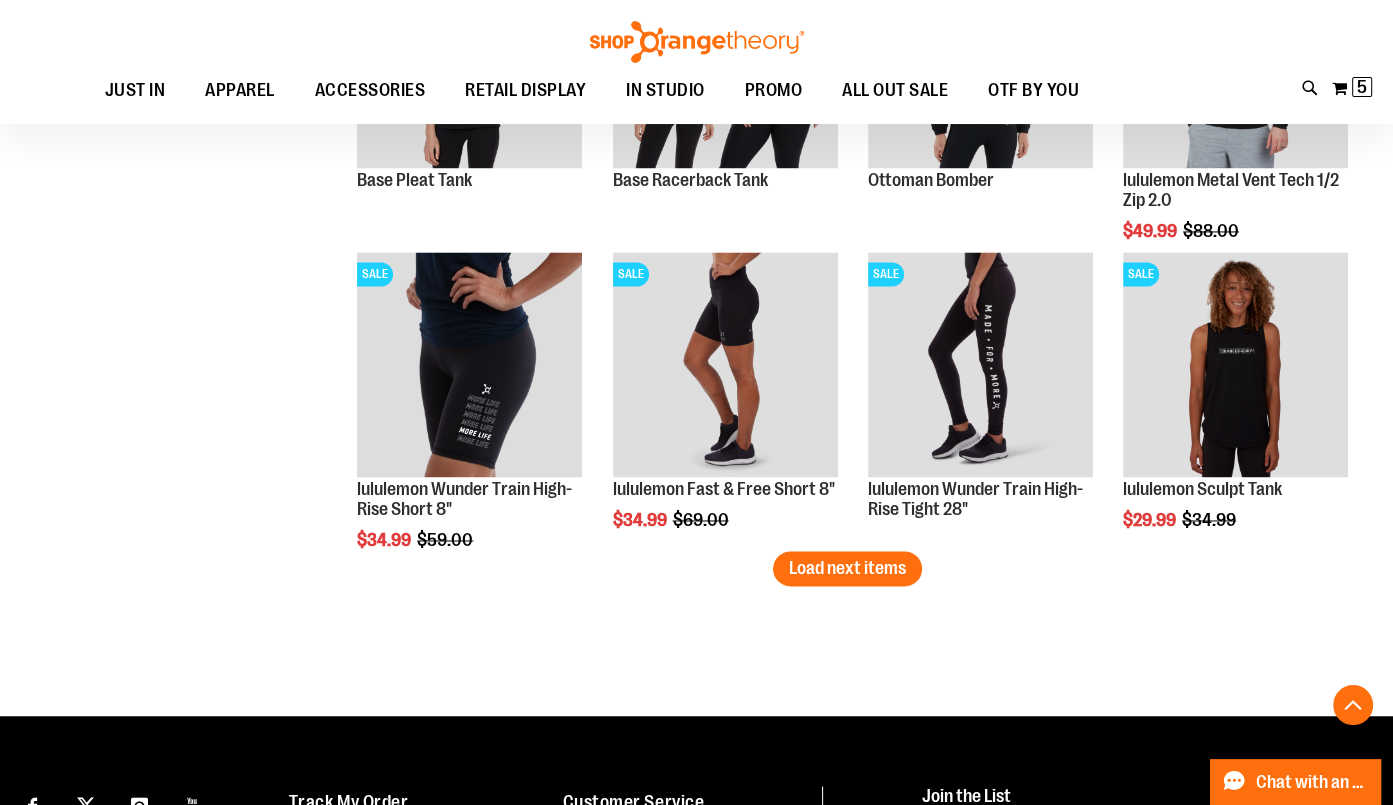 click on "**********" at bounding box center (847, -4543) 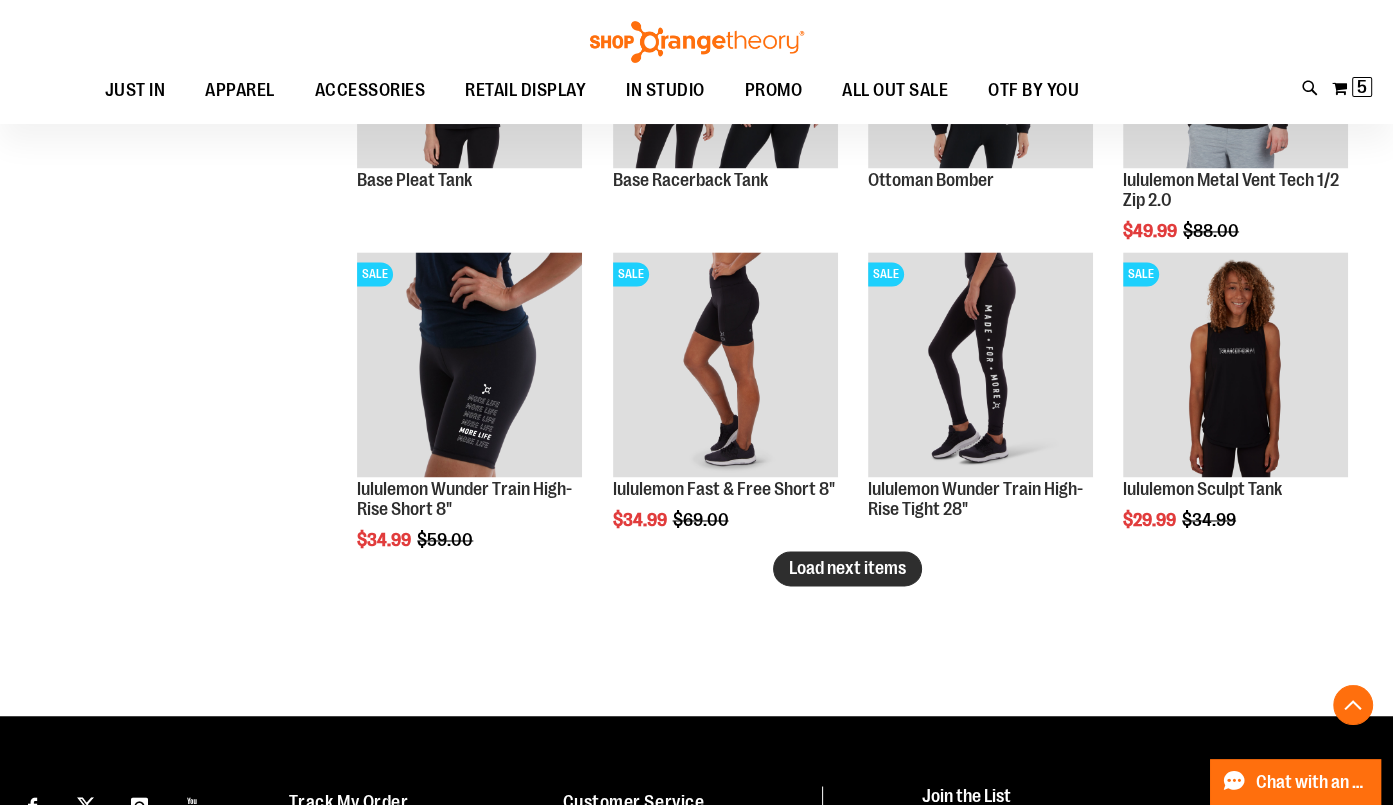 click on "Load next items" at bounding box center (847, 568) 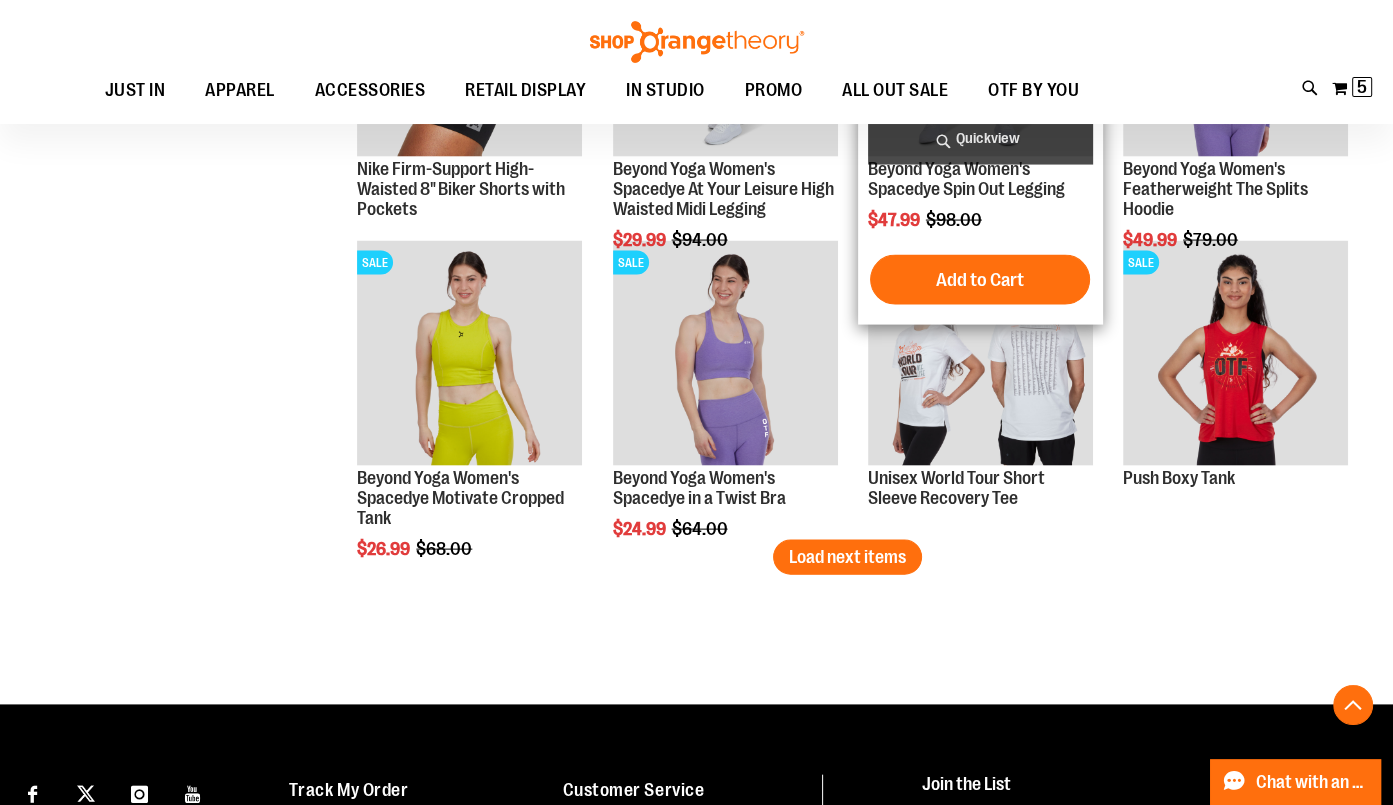 scroll, scrollTop: 10770, scrollLeft: 0, axis: vertical 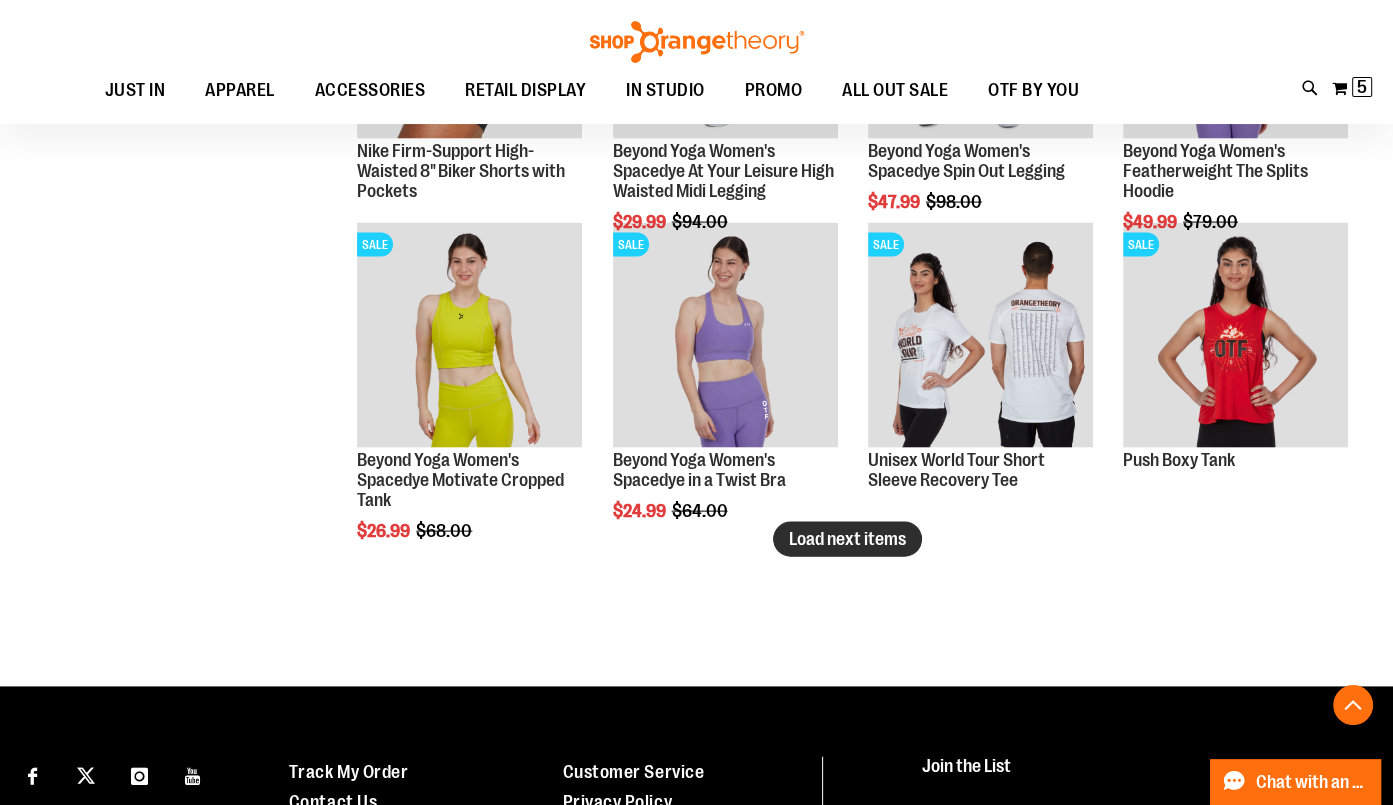 click on "Load next items" at bounding box center [847, 539] 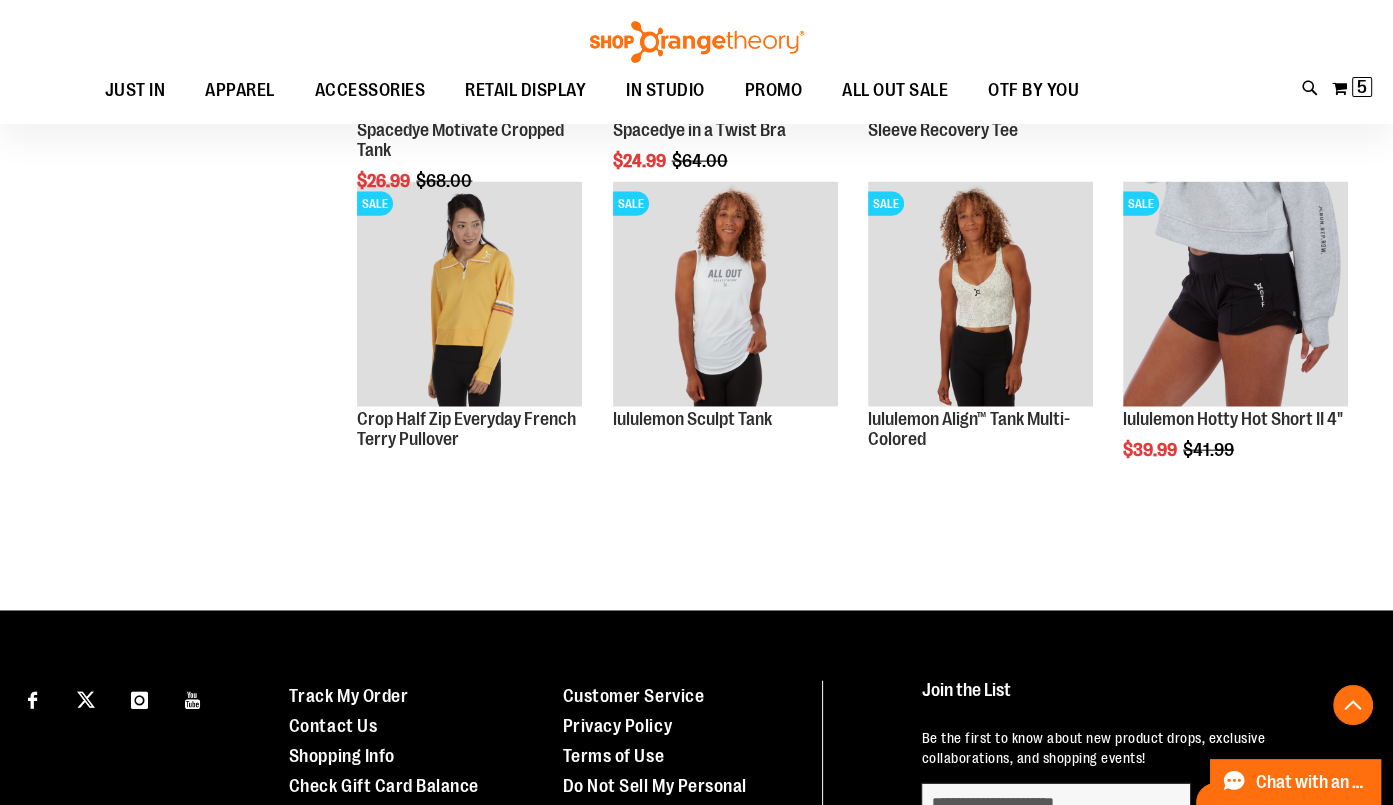 scroll, scrollTop: 11125, scrollLeft: 0, axis: vertical 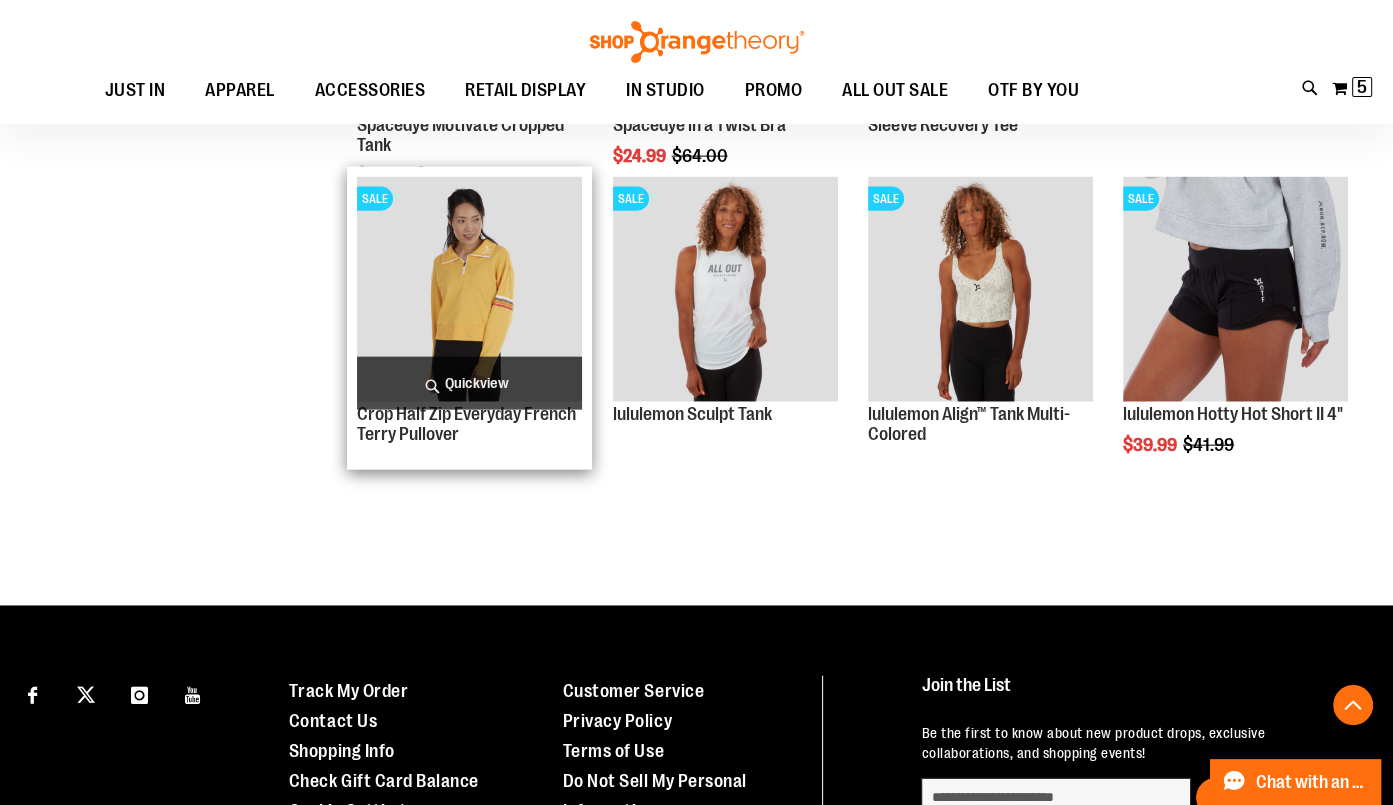 click on "Quickview" at bounding box center (469, 383) 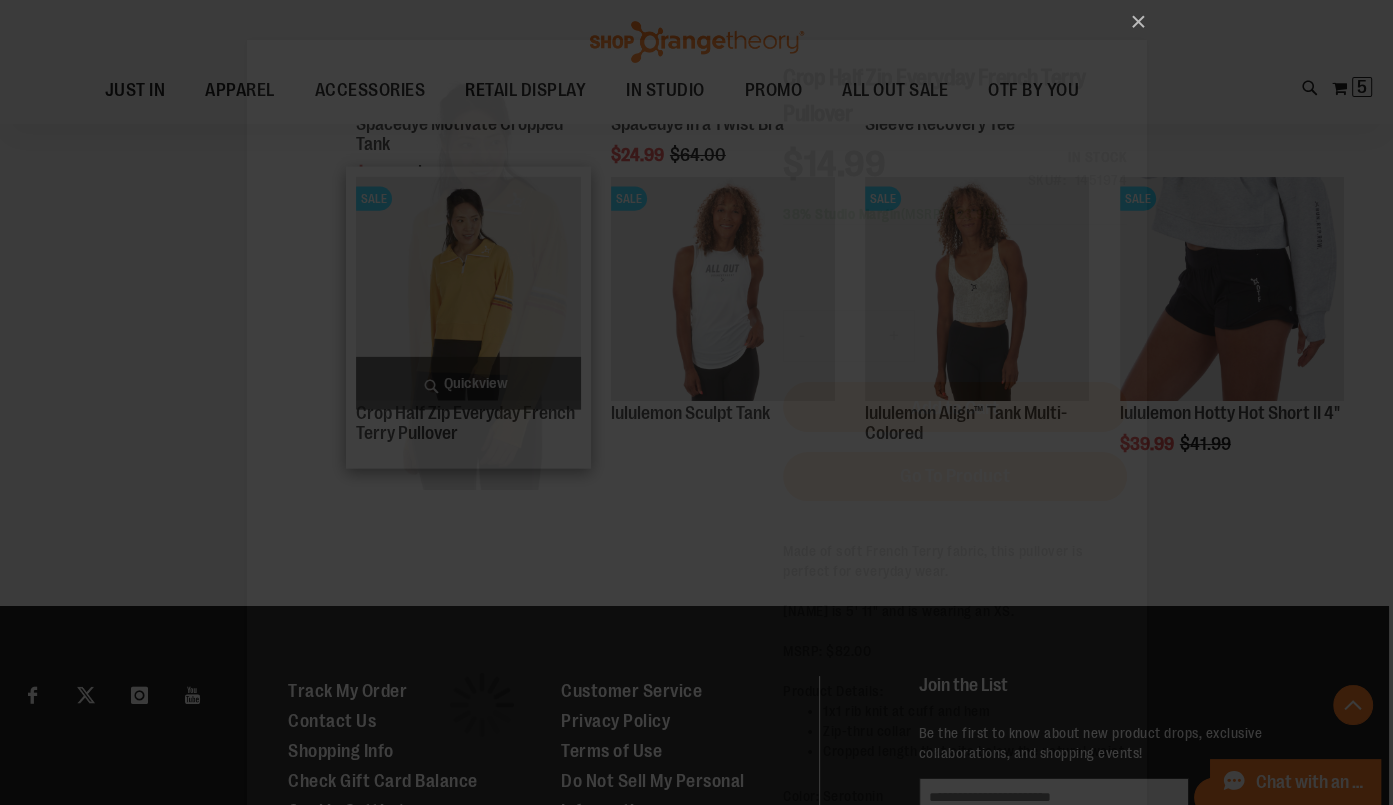 scroll, scrollTop: 0, scrollLeft: 0, axis: both 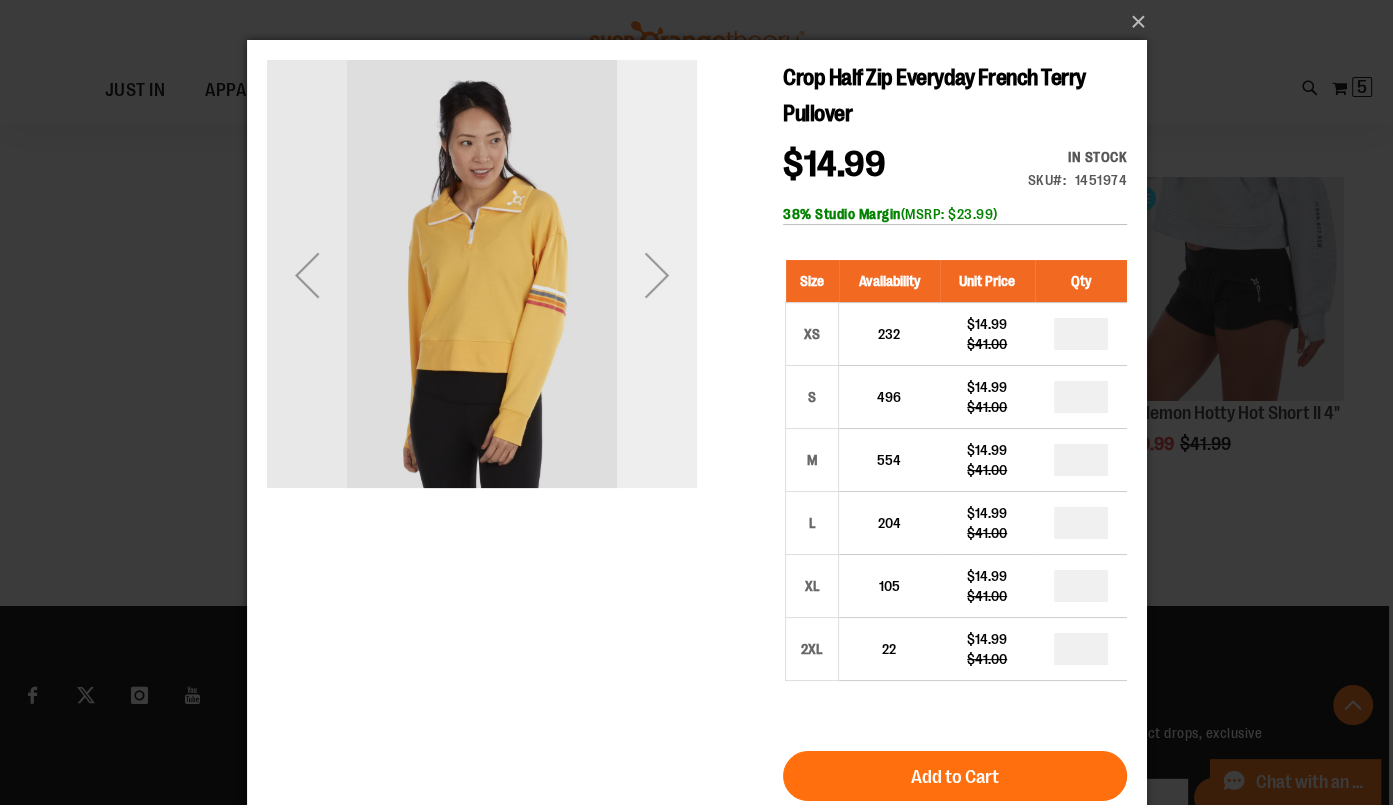click at bounding box center [656, 275] 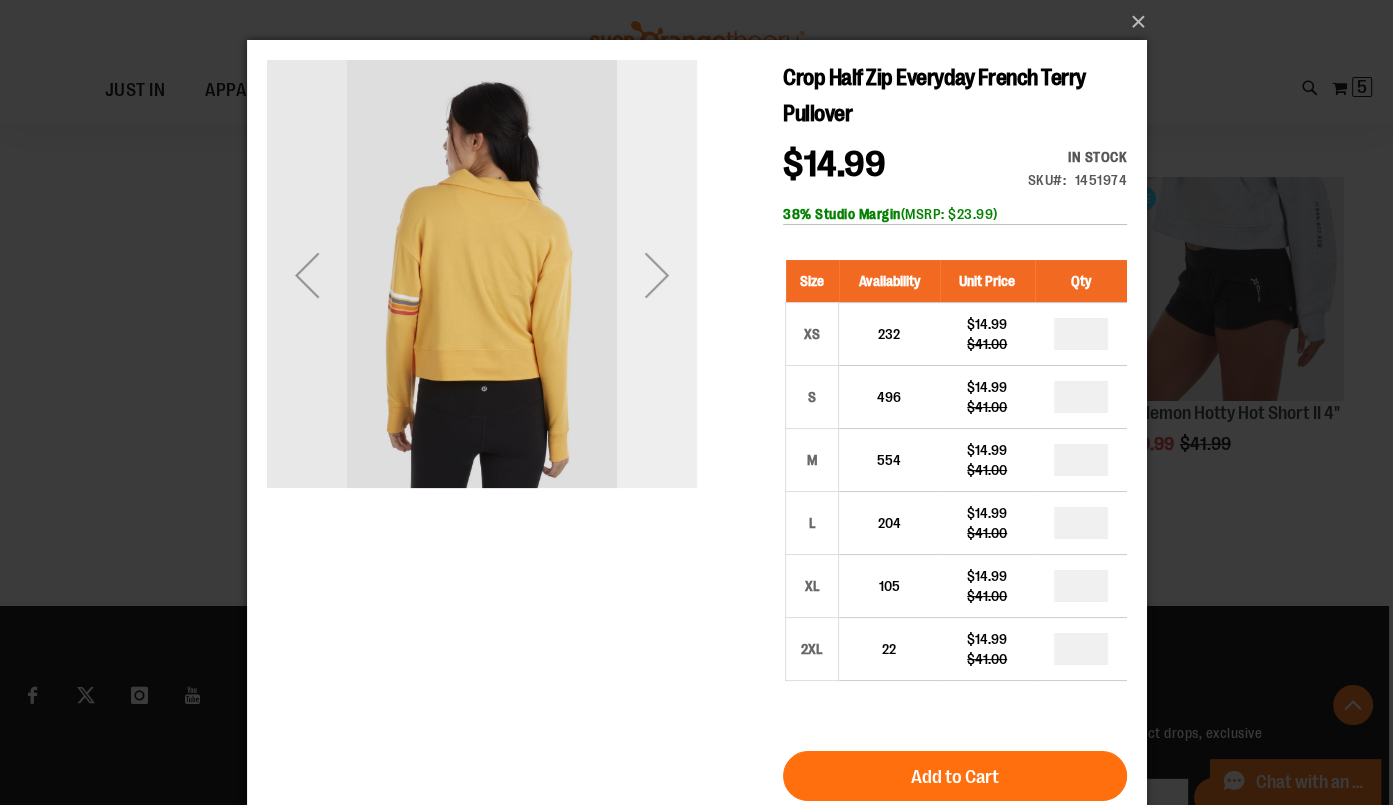 click at bounding box center (656, 275) 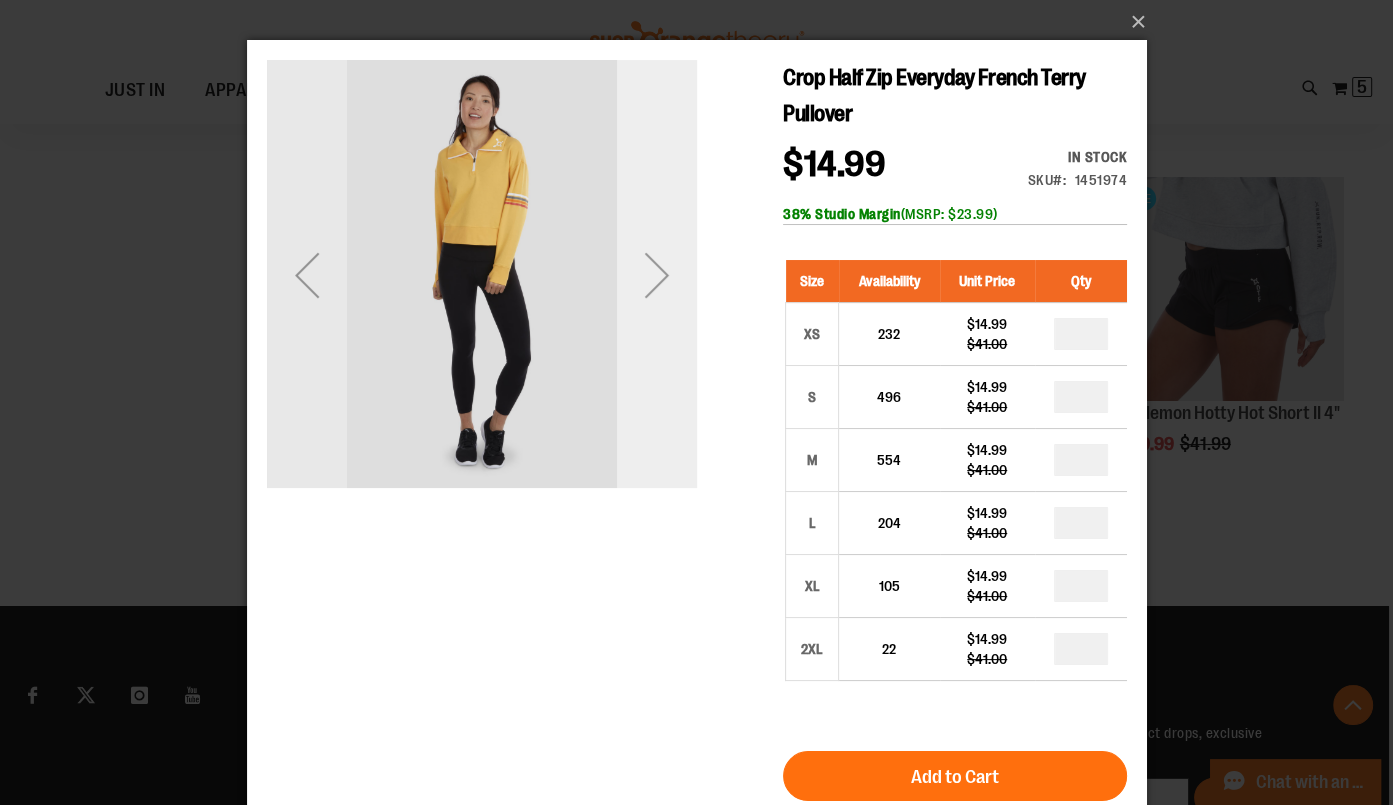 click at bounding box center [656, 275] 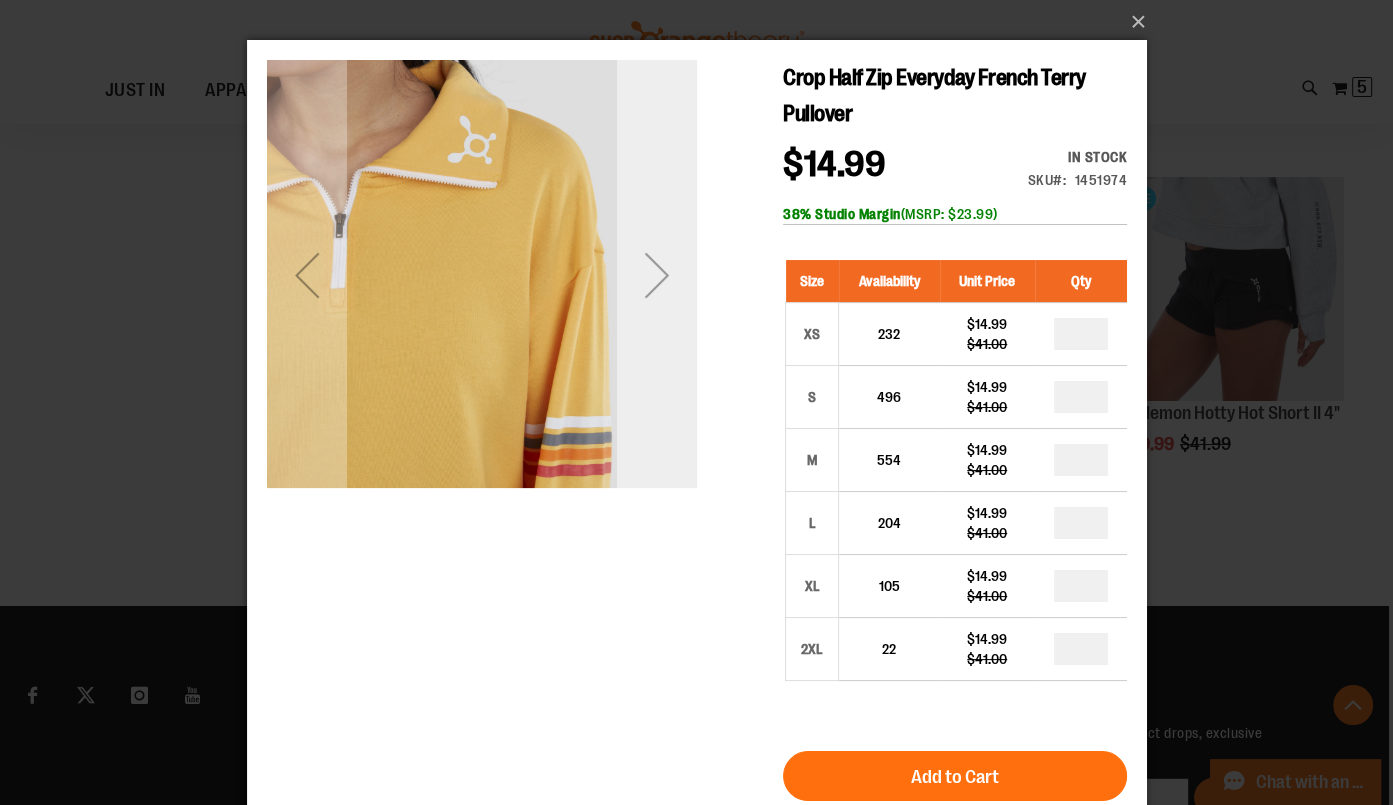 click at bounding box center [656, 275] 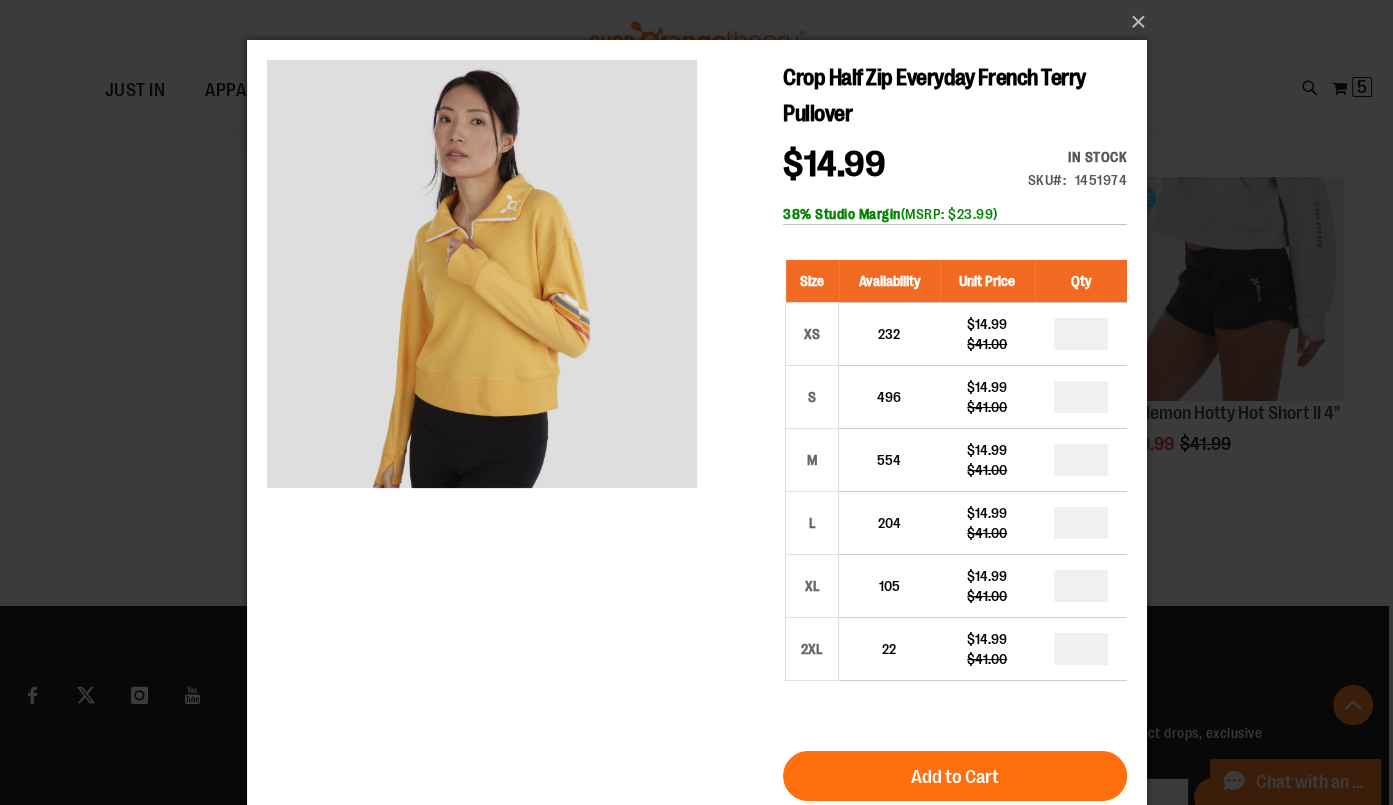 click on "×" at bounding box center (696, 402) 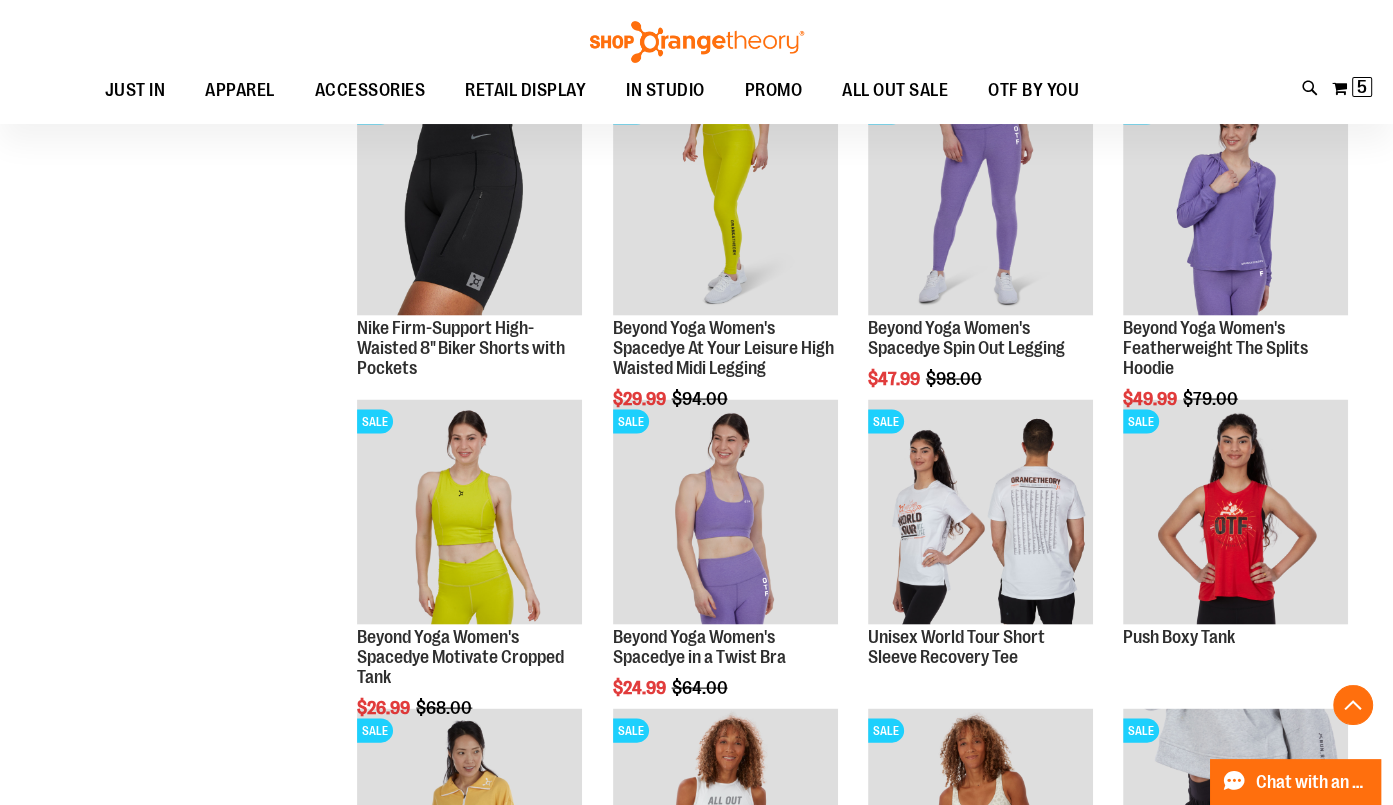 scroll, scrollTop: 10598, scrollLeft: 0, axis: vertical 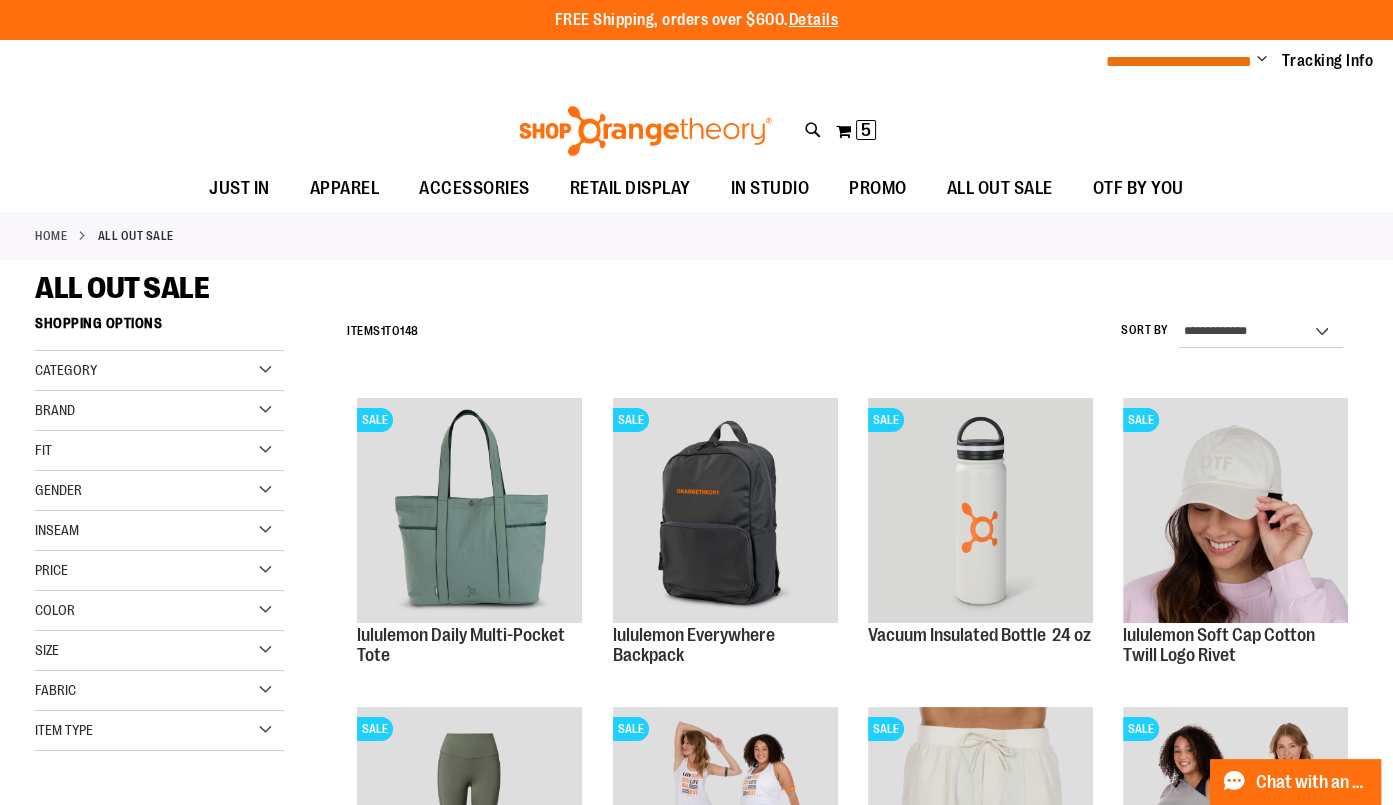 click on "**********" at bounding box center (1179, 61) 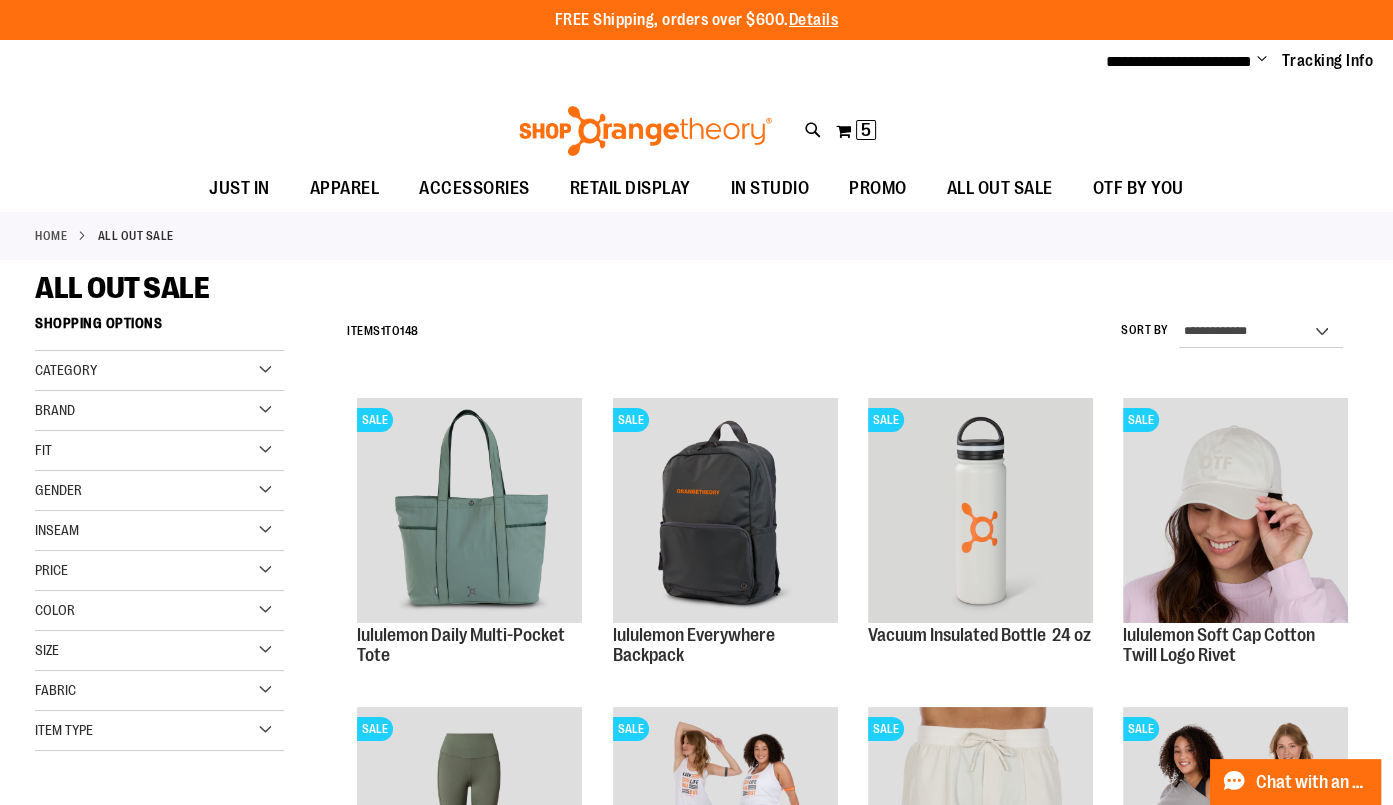 click on "Change" at bounding box center [1262, 60] 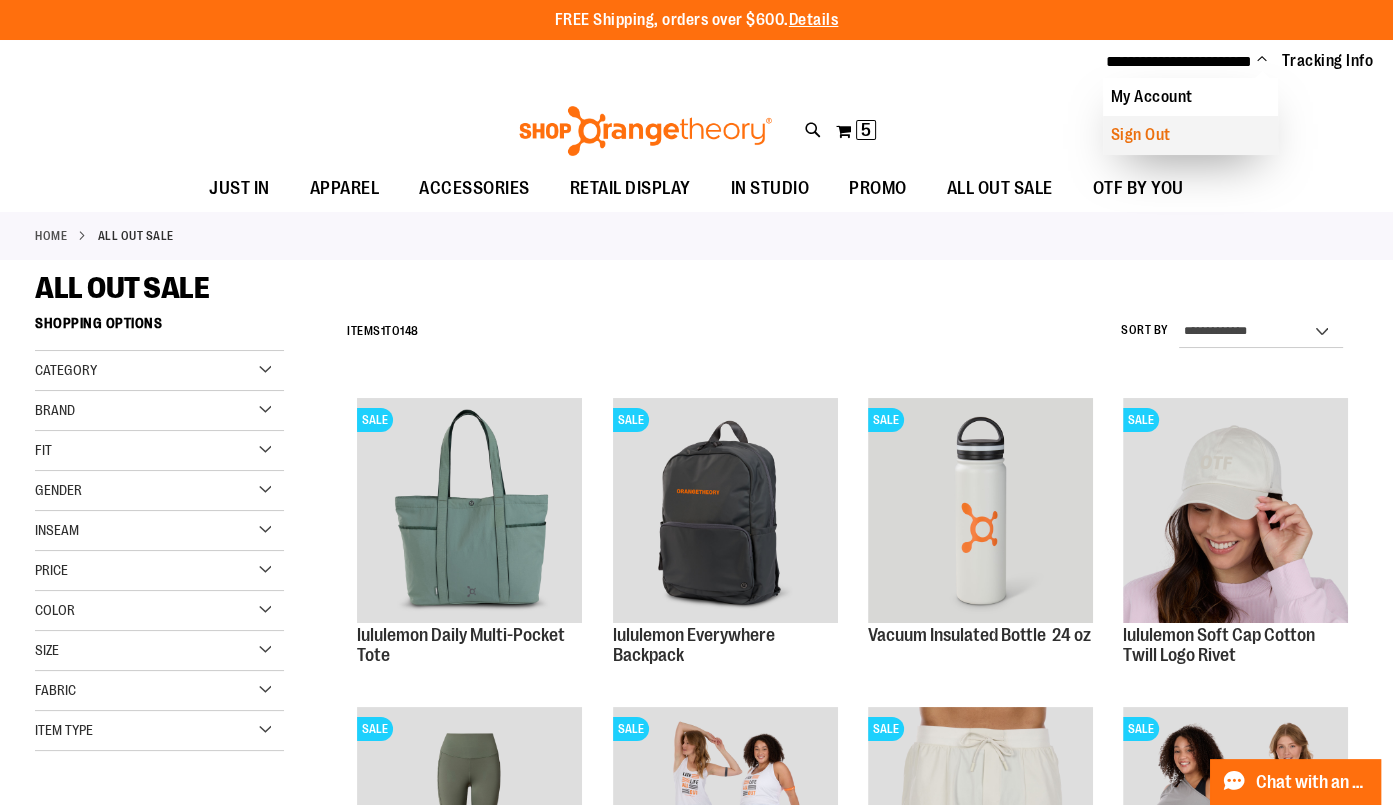 click on "Sign Out" at bounding box center [1190, 135] 